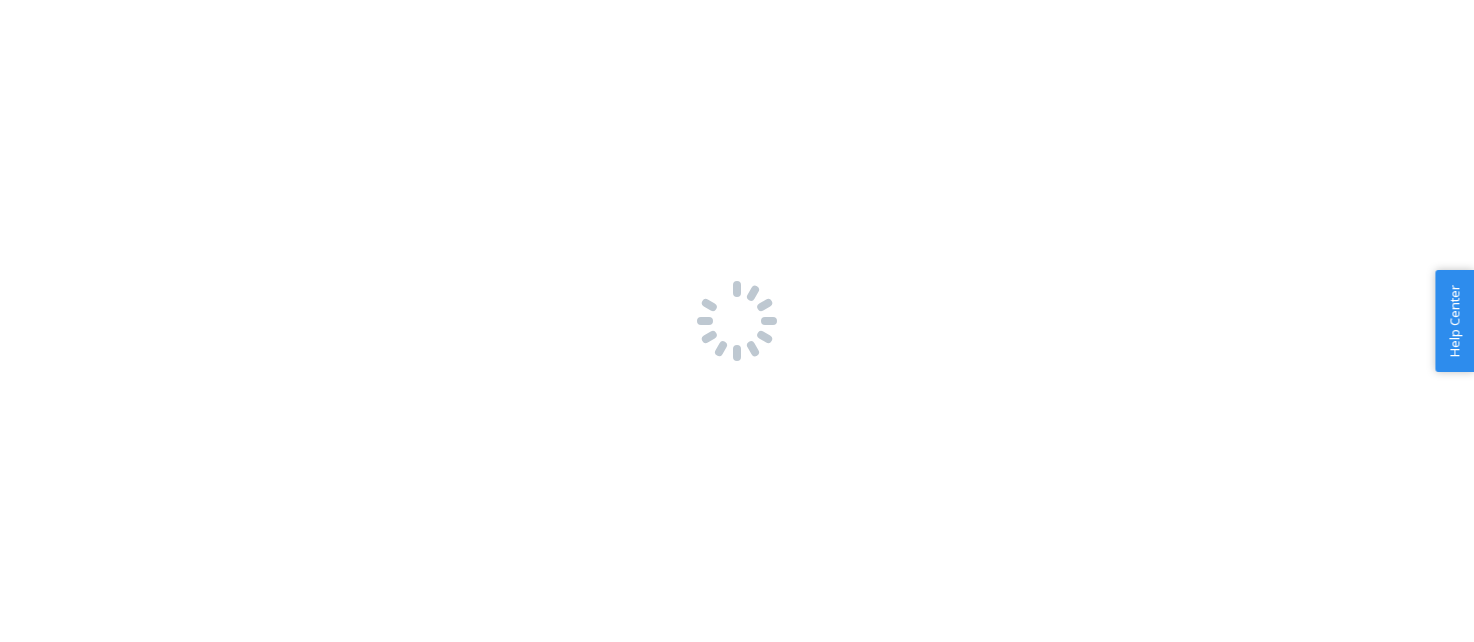 scroll, scrollTop: 0, scrollLeft: 0, axis: both 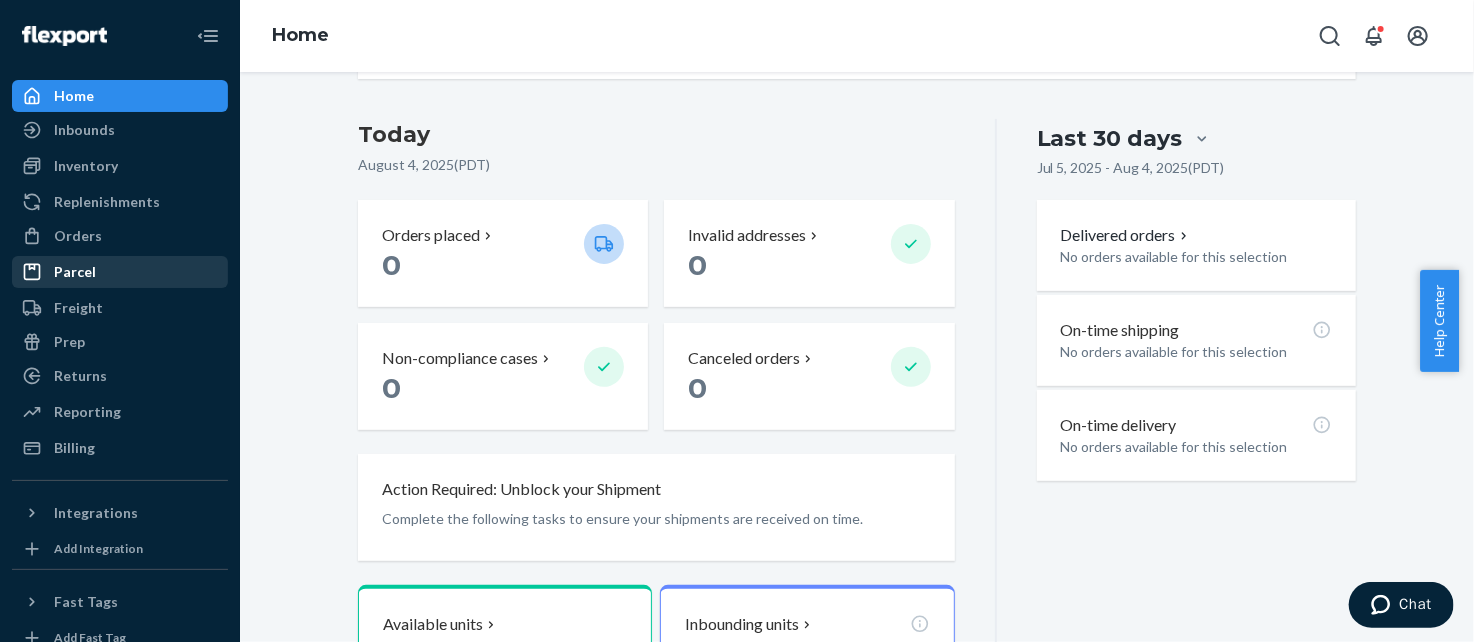 click on "Parcel" at bounding box center (75, 272) 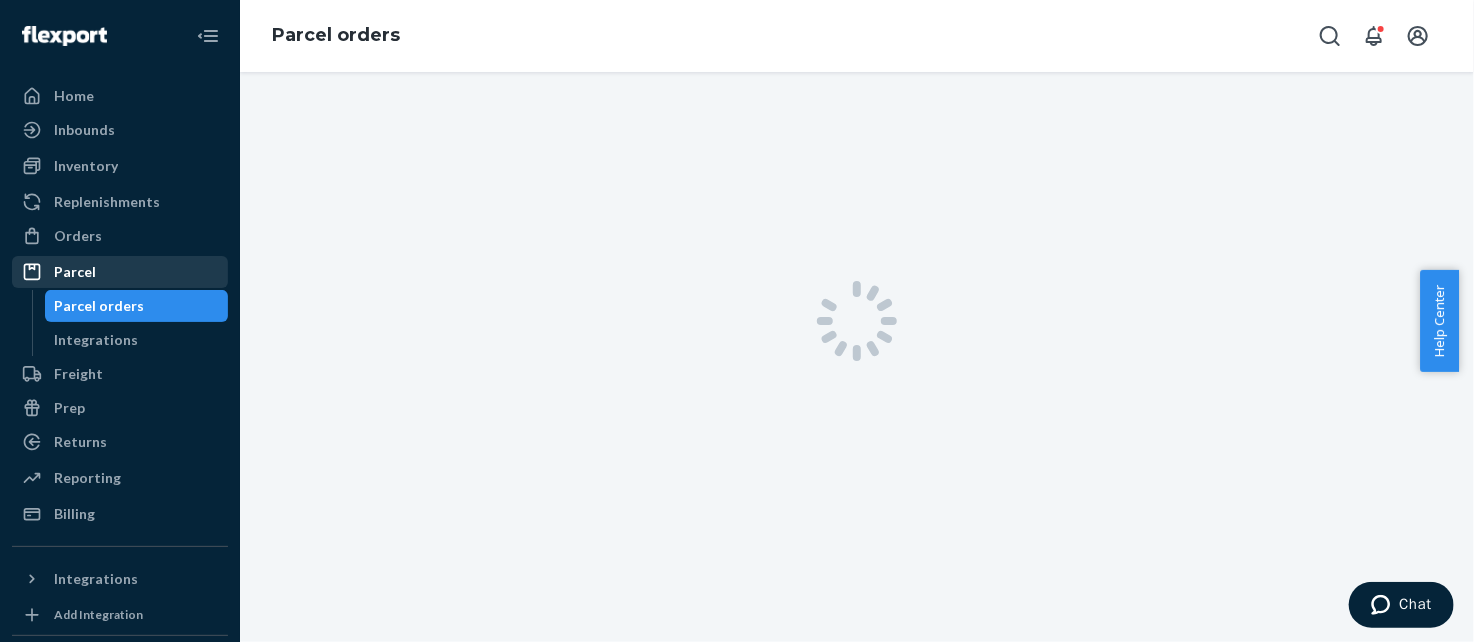 scroll, scrollTop: 0, scrollLeft: 0, axis: both 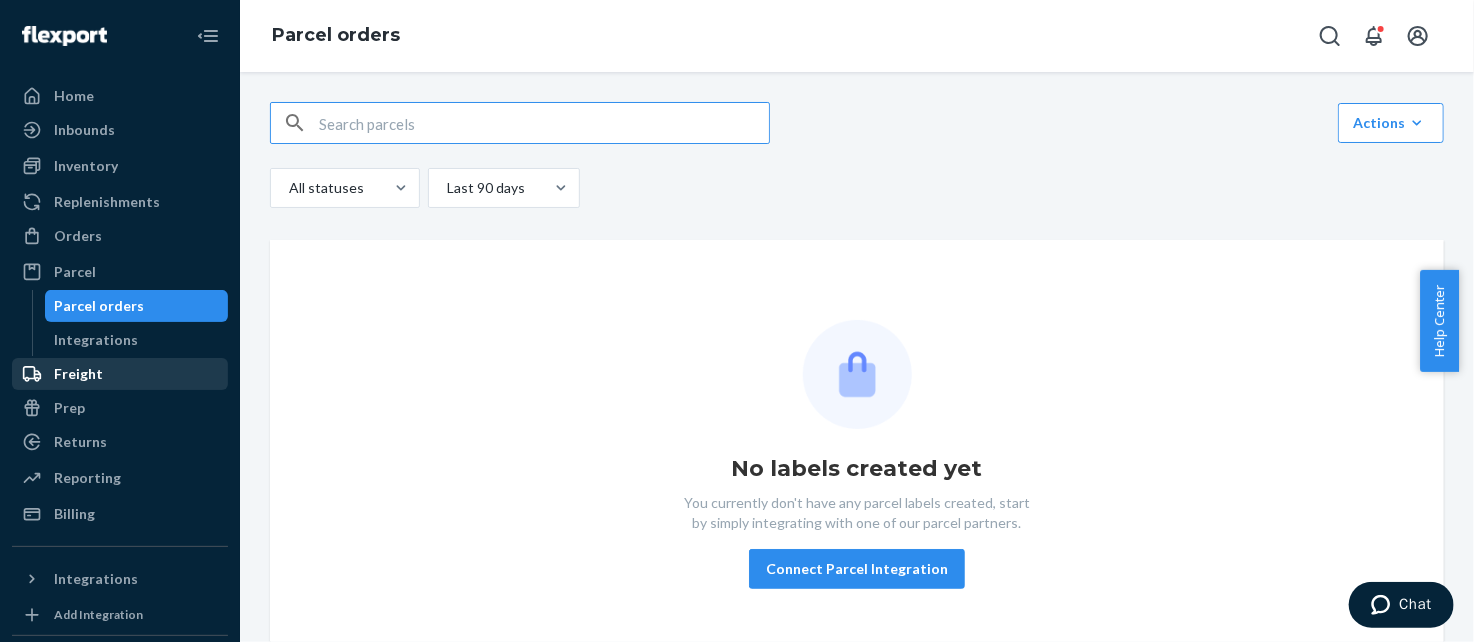 click on "Freight" at bounding box center [78, 374] 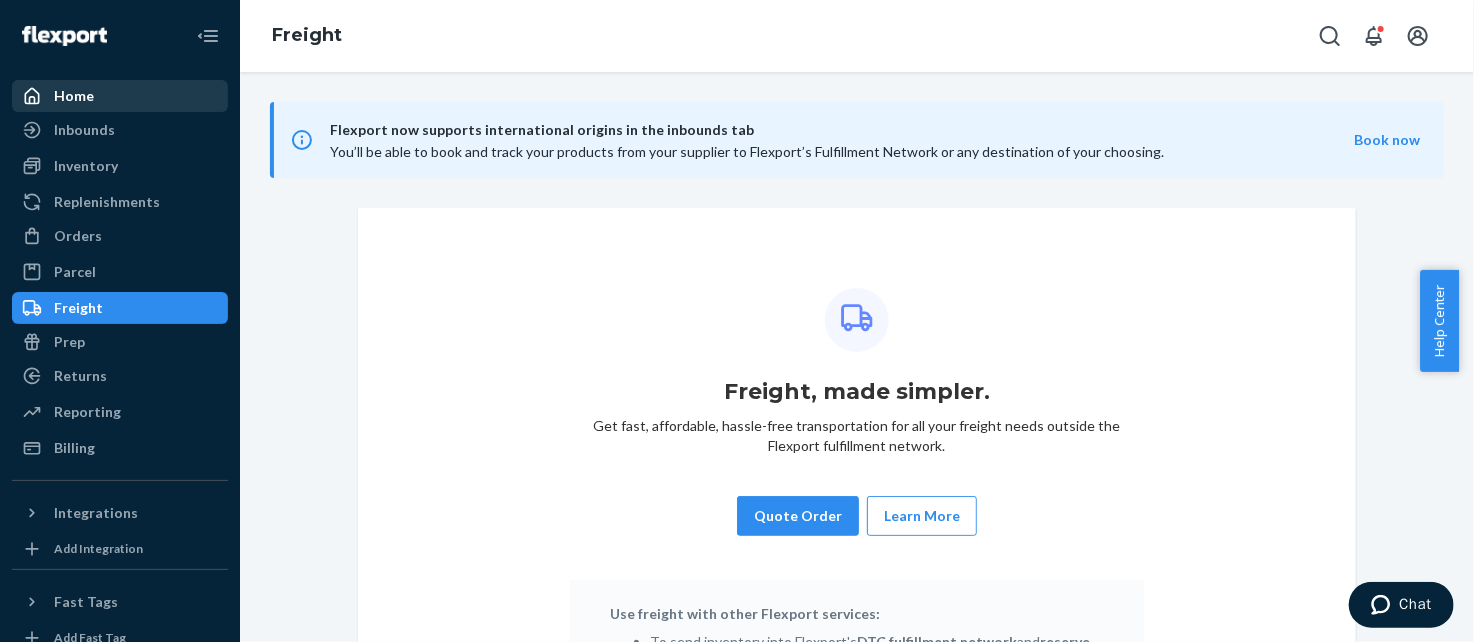 click on "Home" at bounding box center (120, 96) 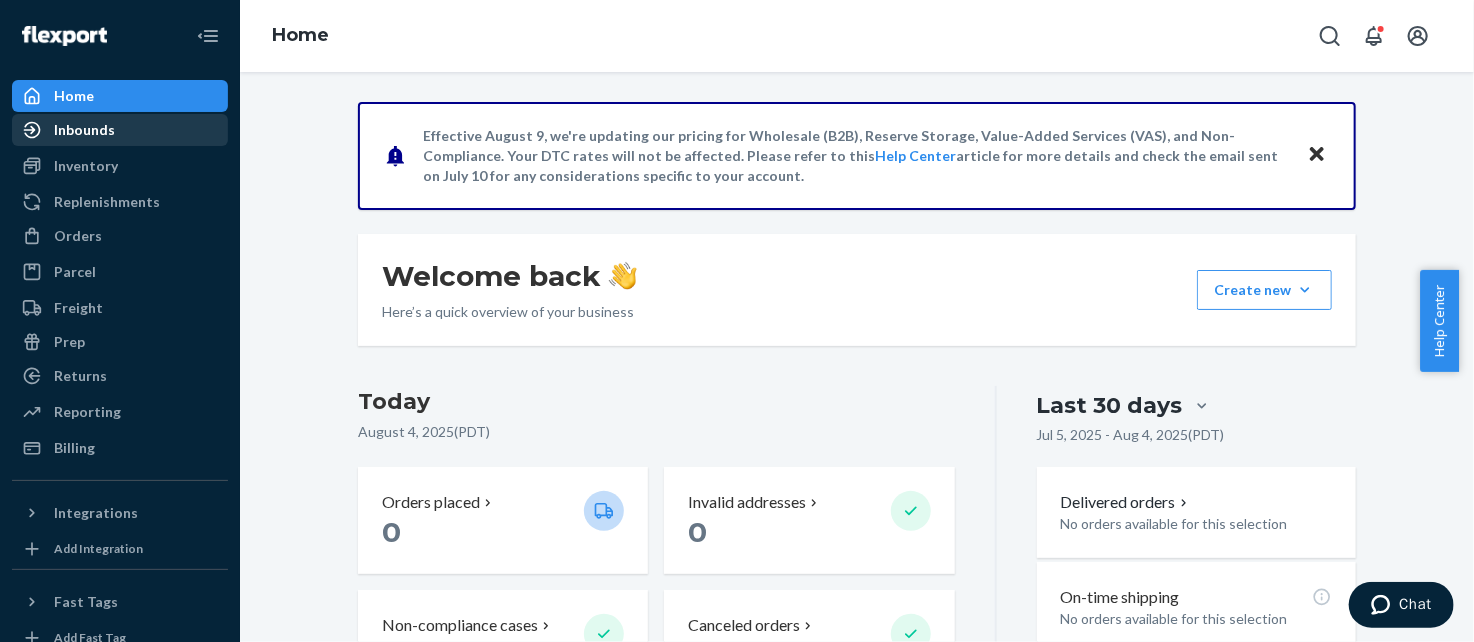 click on "Inbounds" at bounding box center (84, 130) 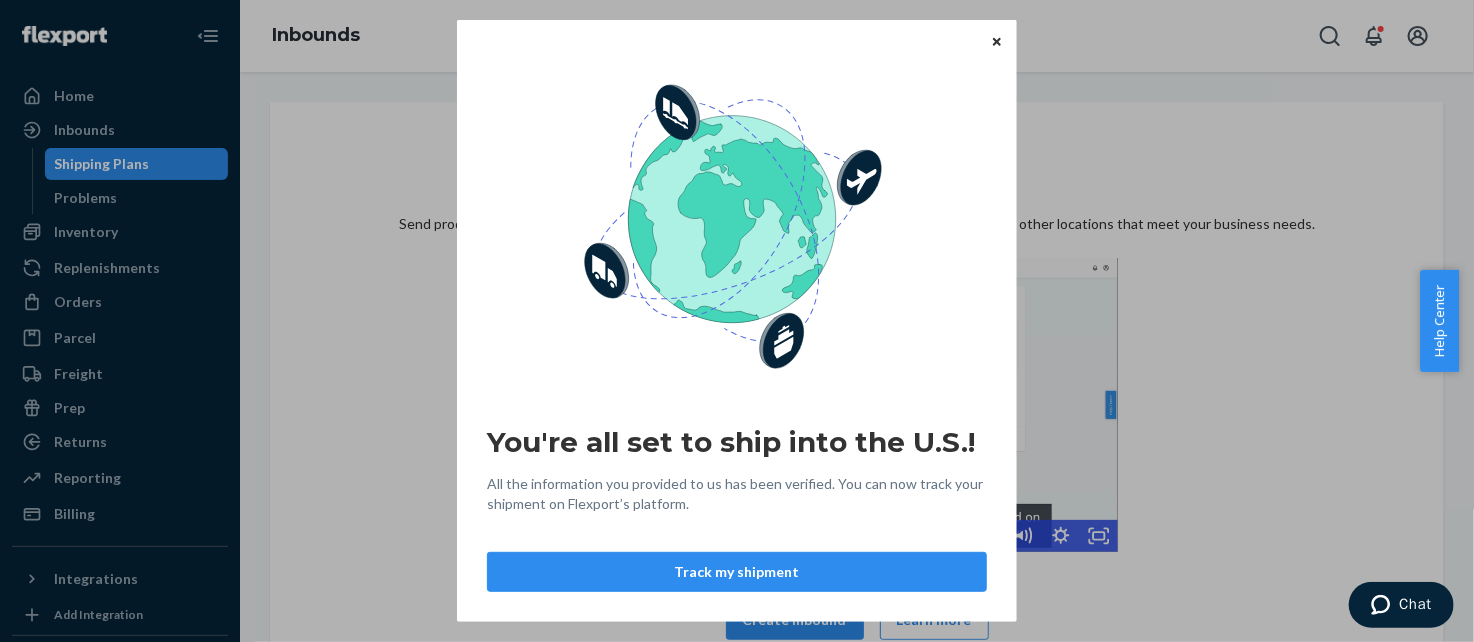 click 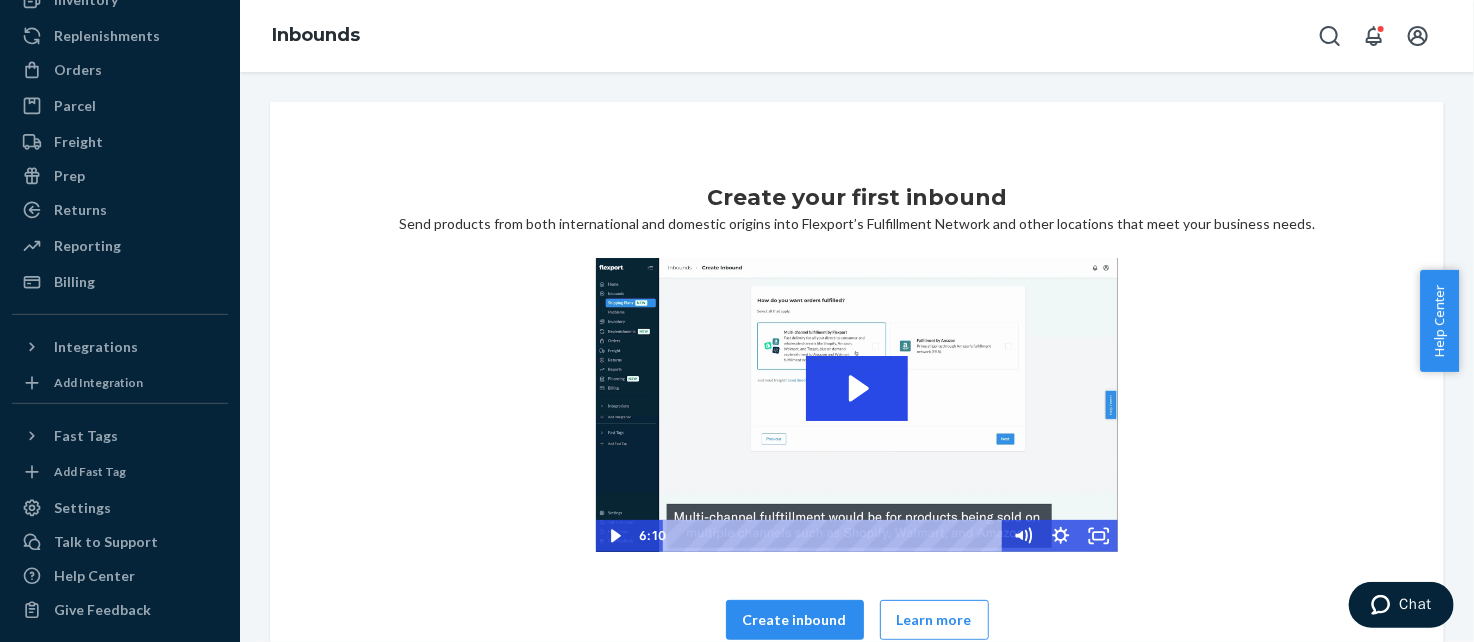 scroll, scrollTop: 237, scrollLeft: 0, axis: vertical 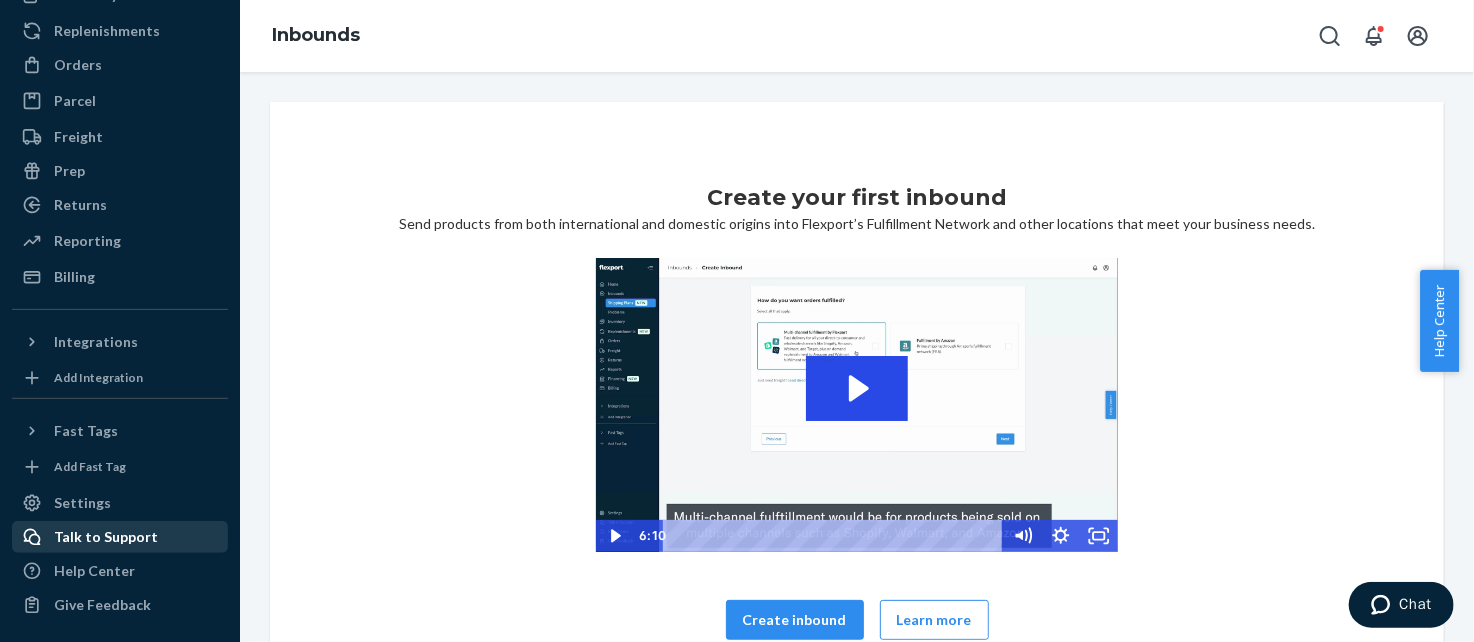 click on "Talk to Support" at bounding box center (120, 537) 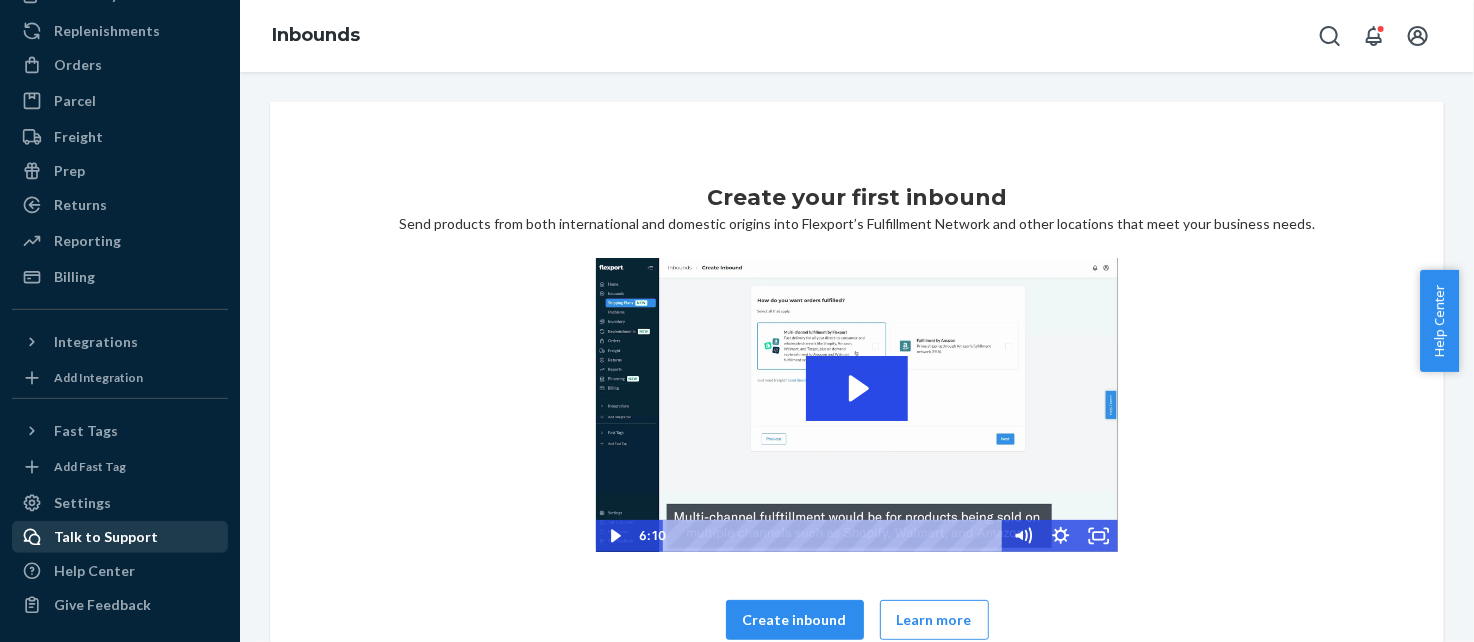scroll, scrollTop: 0, scrollLeft: 0, axis: both 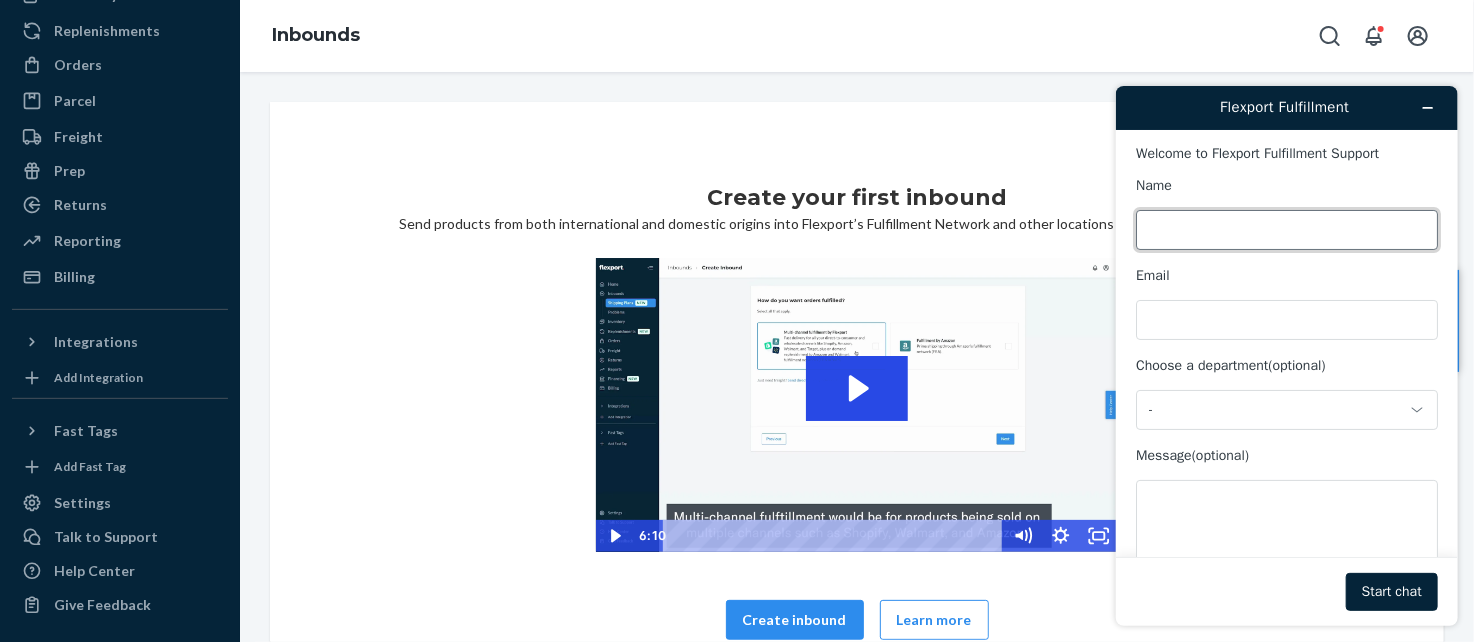 click on "Name" at bounding box center (1286, 229) 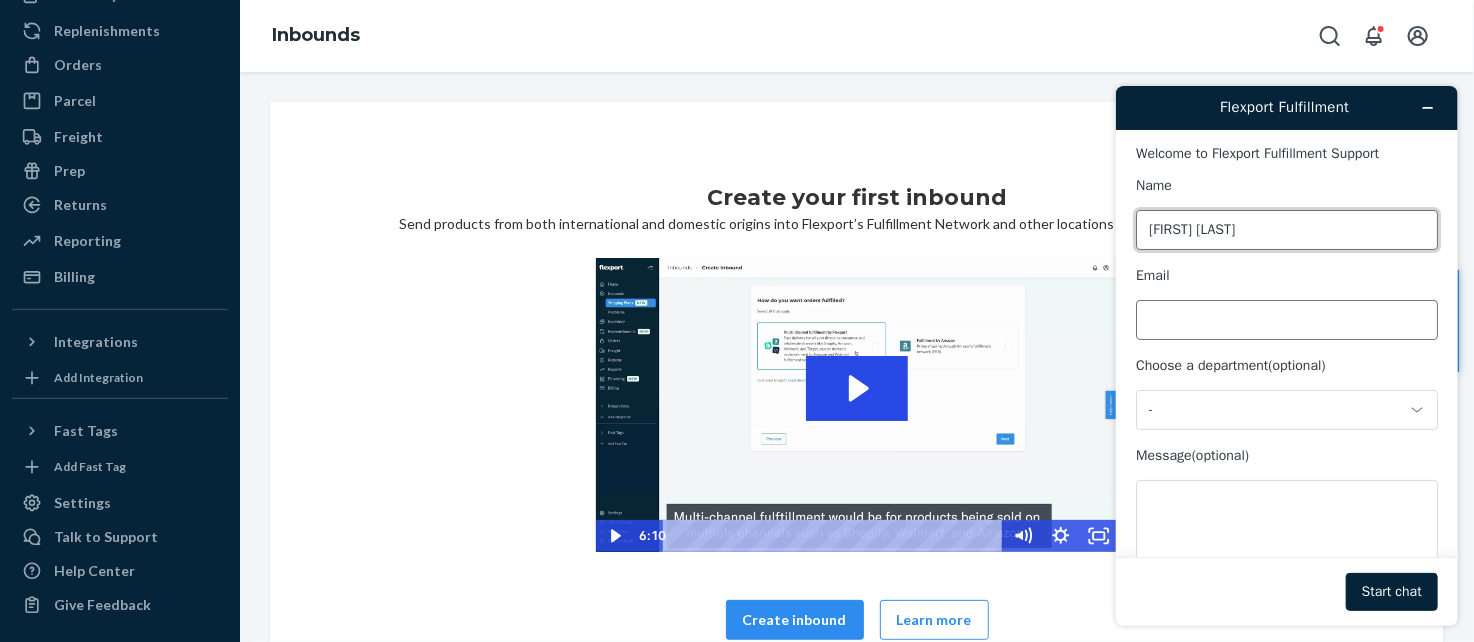 type on "[FIRST] [LAST]" 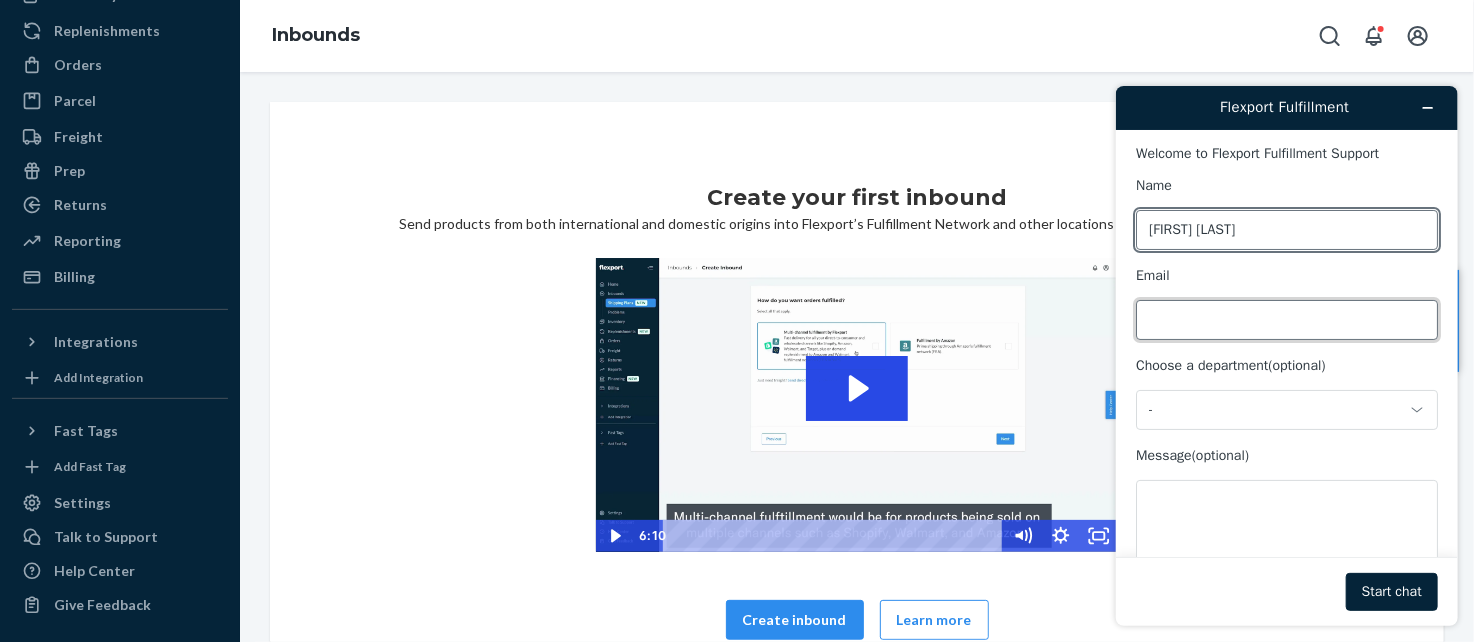 click on "Email" at bounding box center (1286, 319) 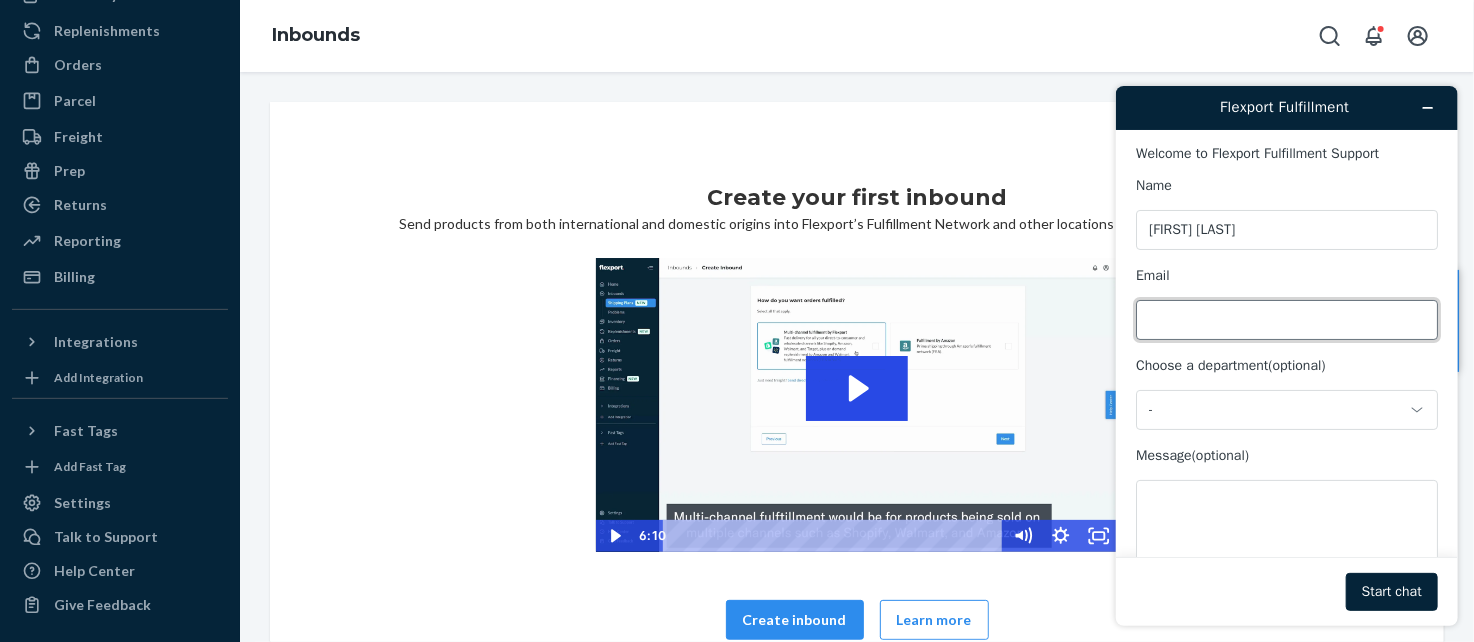 type on "[LAST].[INITIAL]@[DOMAIN].com" 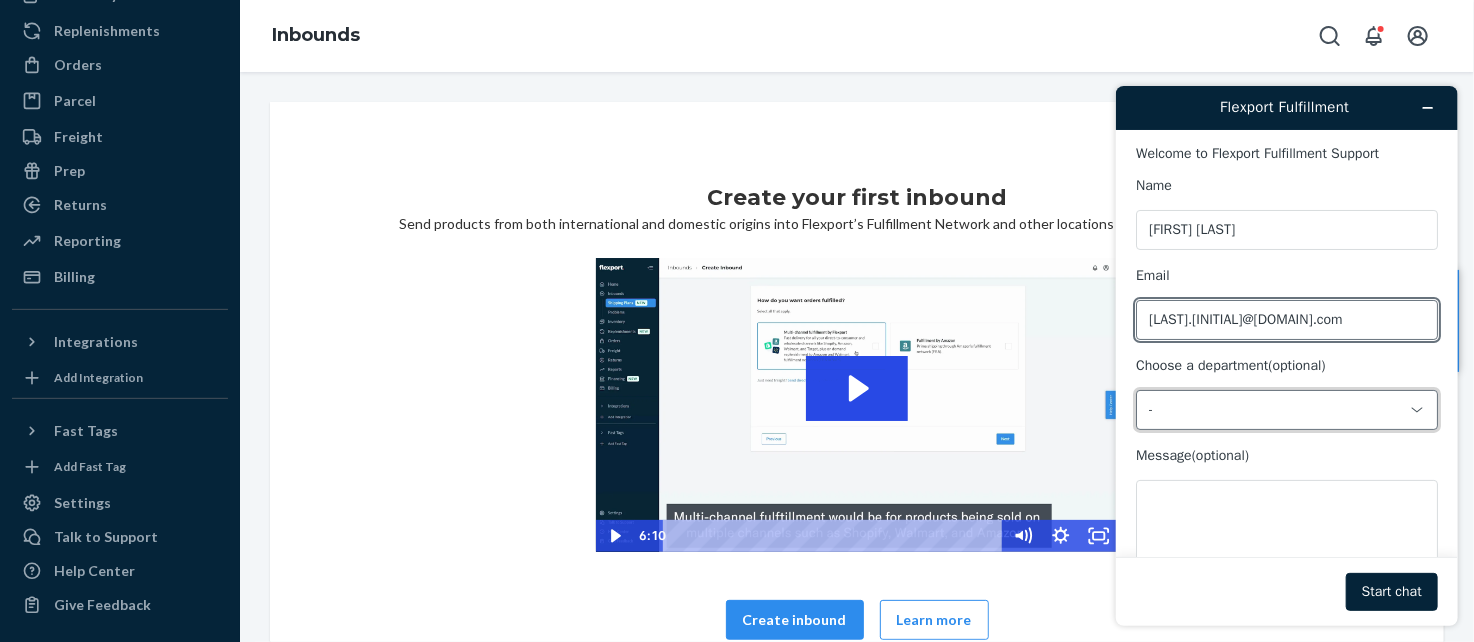 click 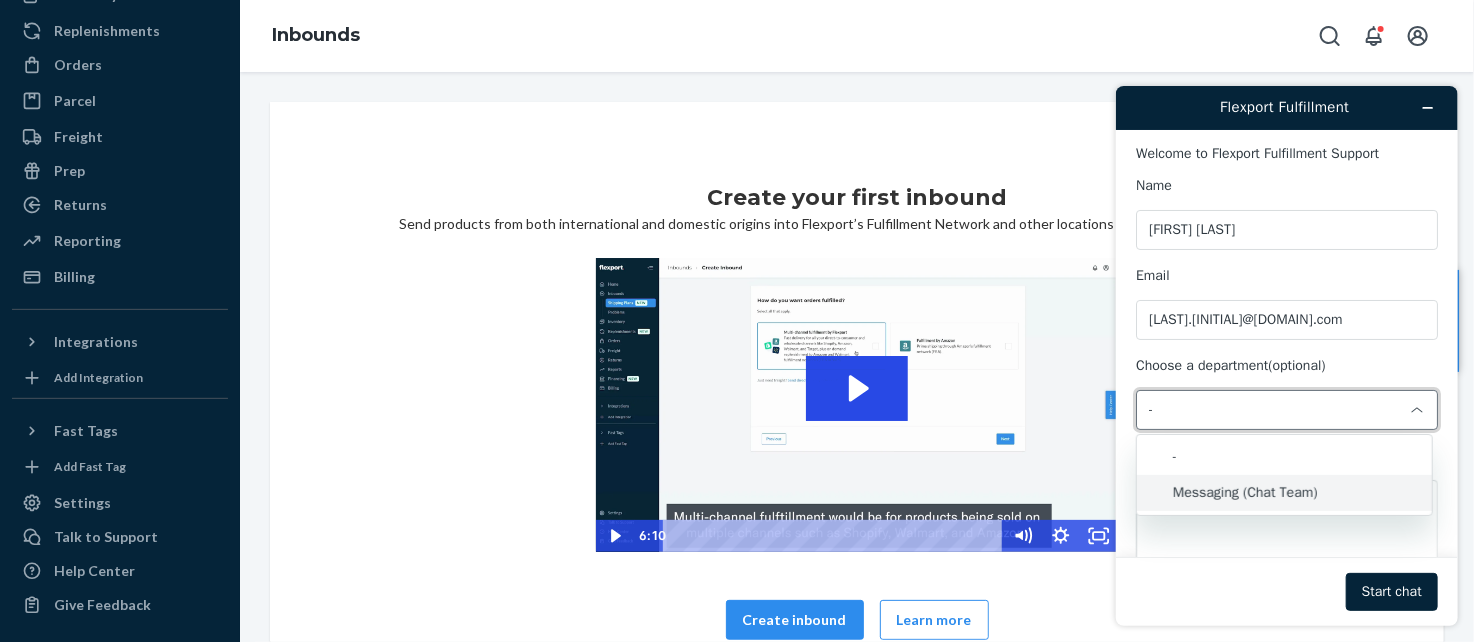 click on "Messaging (Chat Team)" at bounding box center (1283, 492) 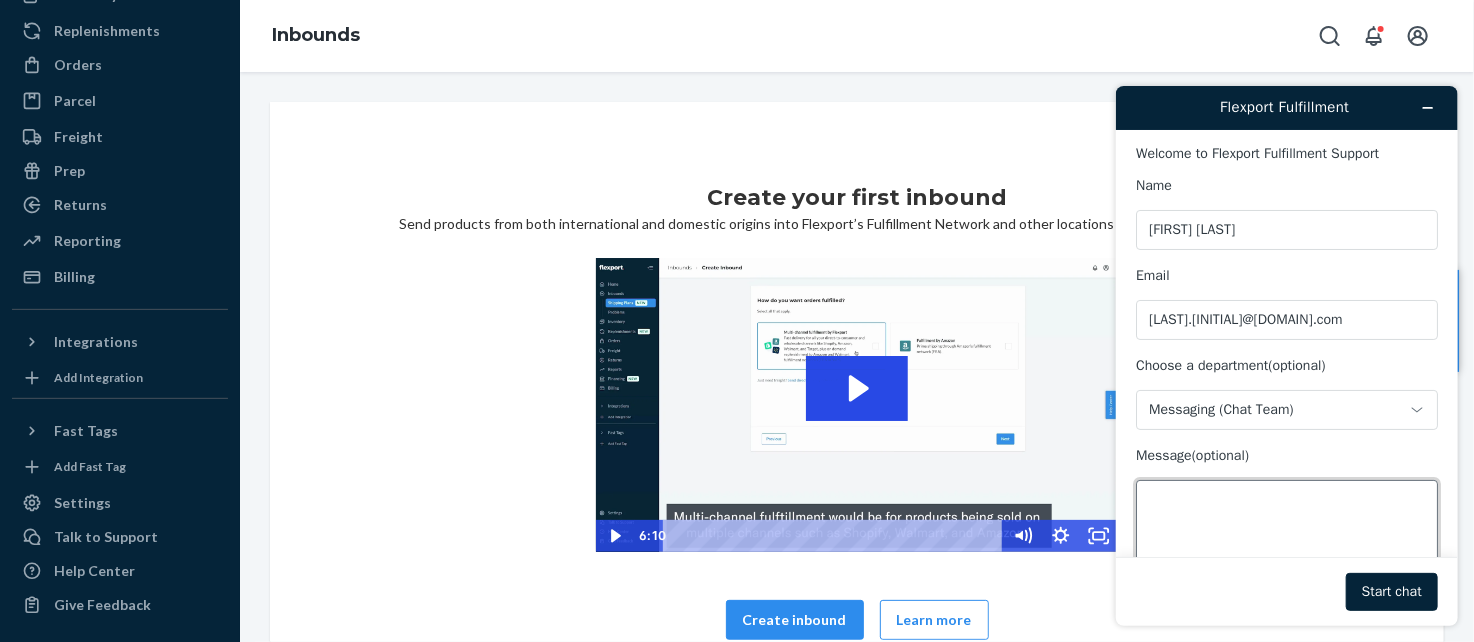 click on "Message  (optional)" at bounding box center (1286, 535) 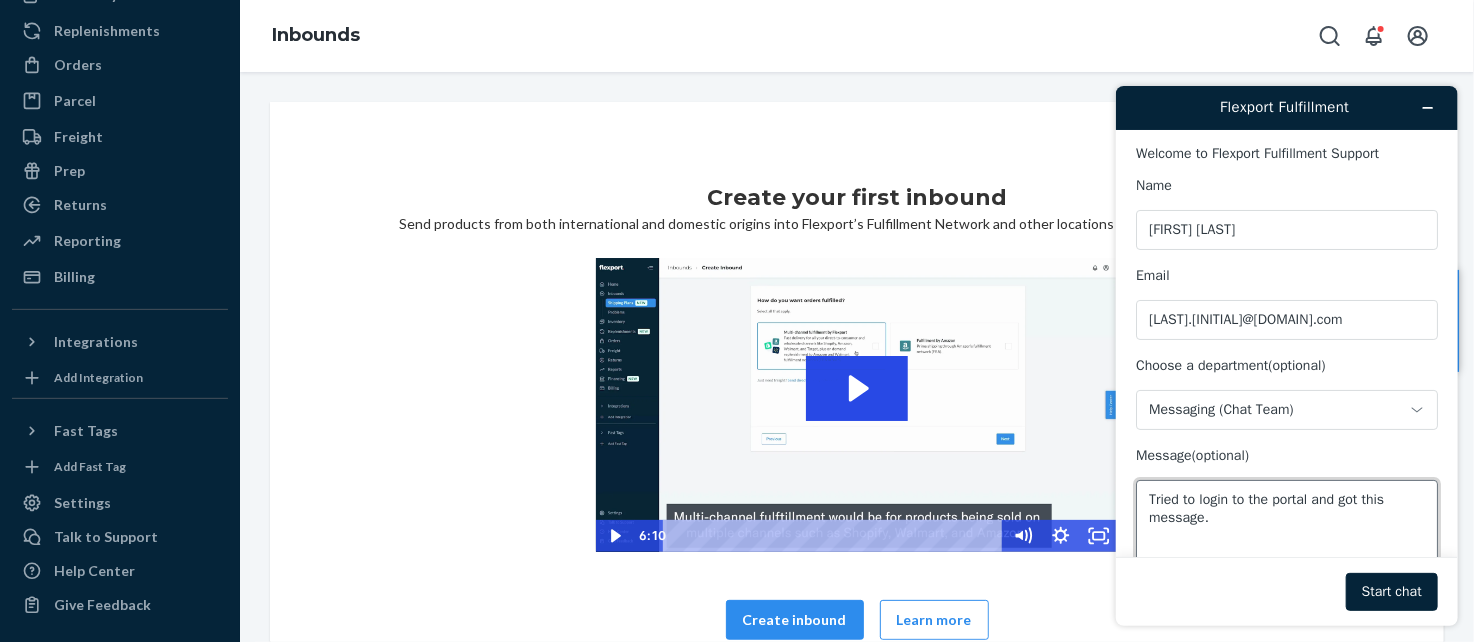 click on "Tried to login to the portal and got this message." at bounding box center [1286, 535] 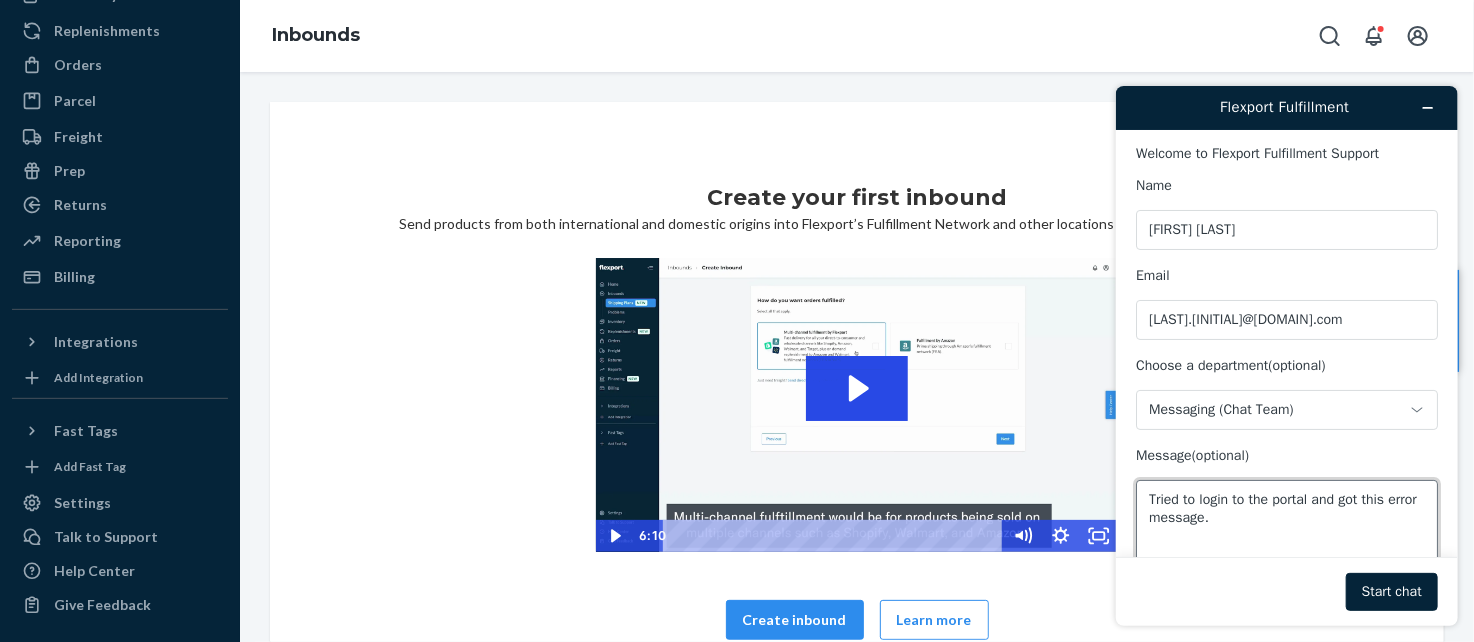 click on "Tried to login to the portal and got this error message." at bounding box center (1286, 535) 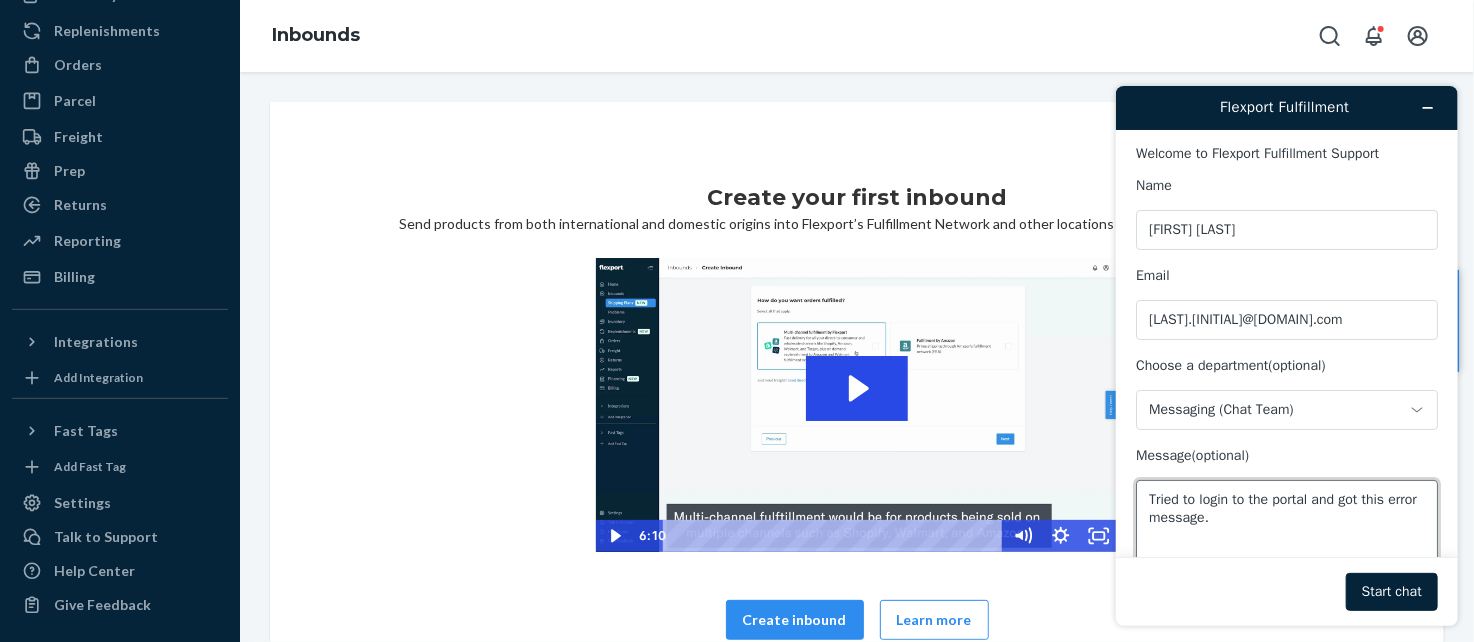 click on "Tried to login to the portal and got this error message." at bounding box center (1286, 535) 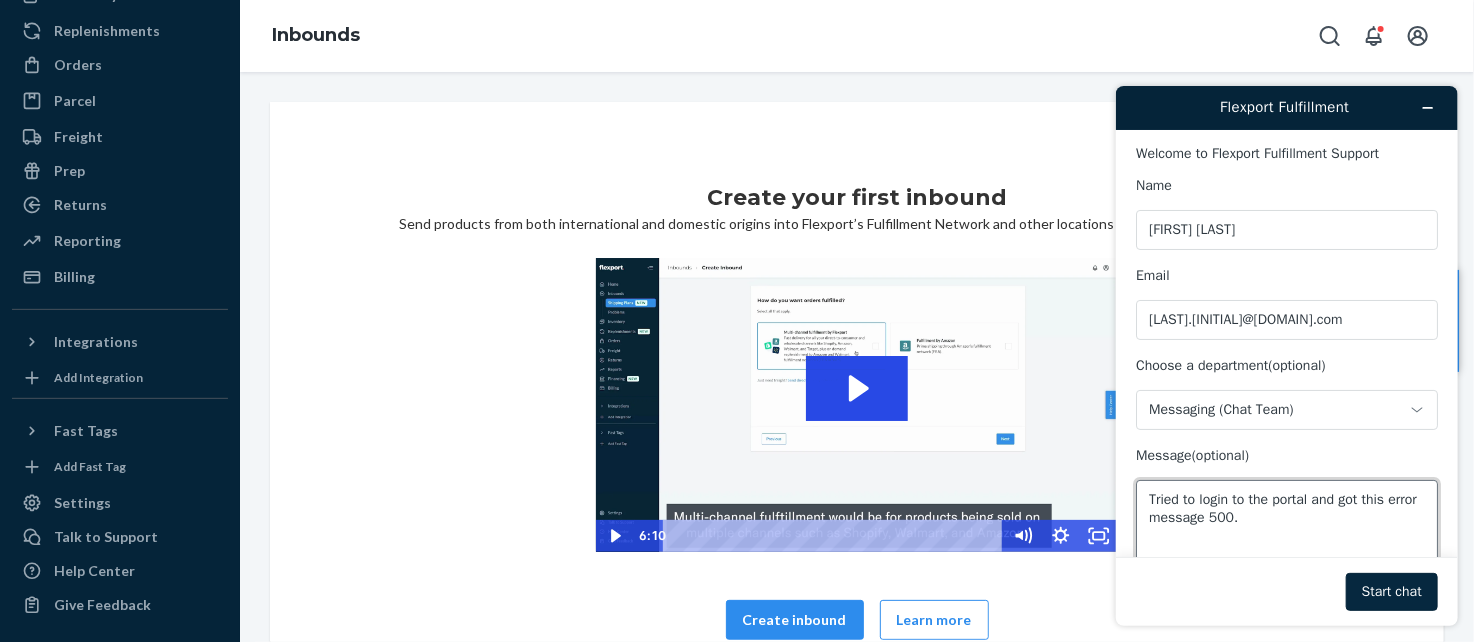 type on "Tried to login to the portal and got this error message 500." 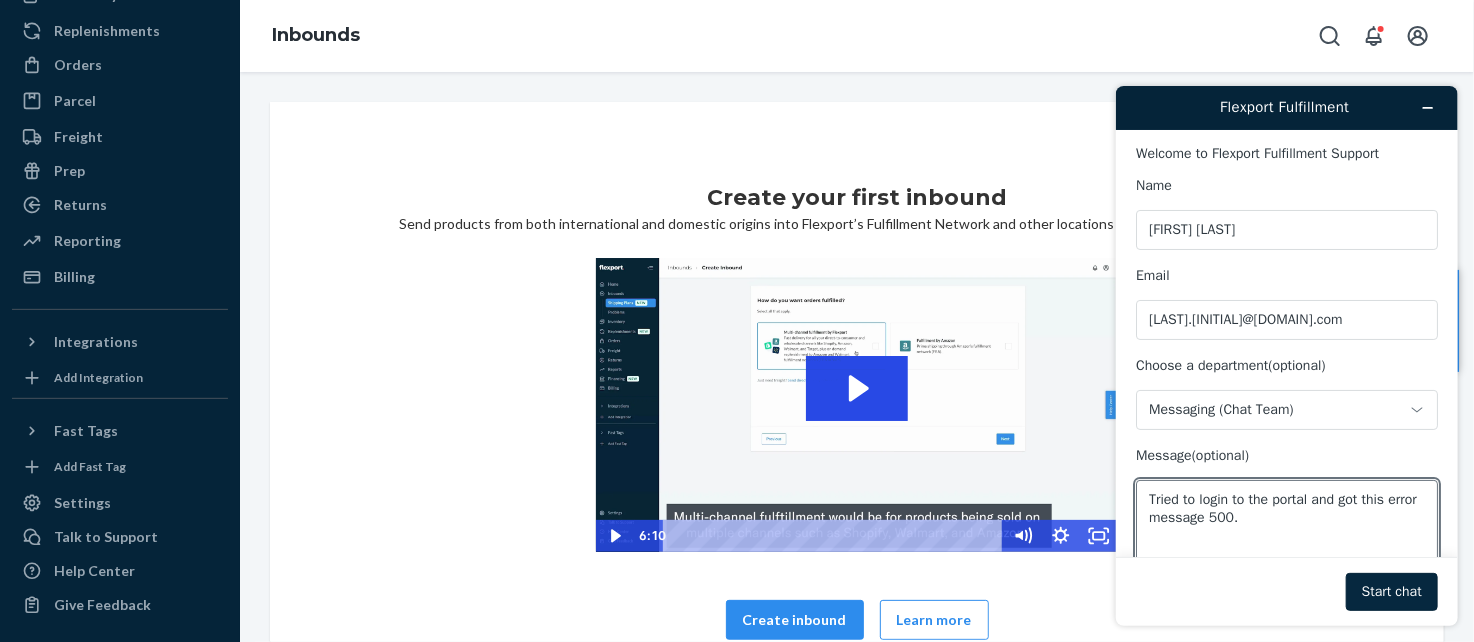 click on "Start chat" at bounding box center (1391, 591) 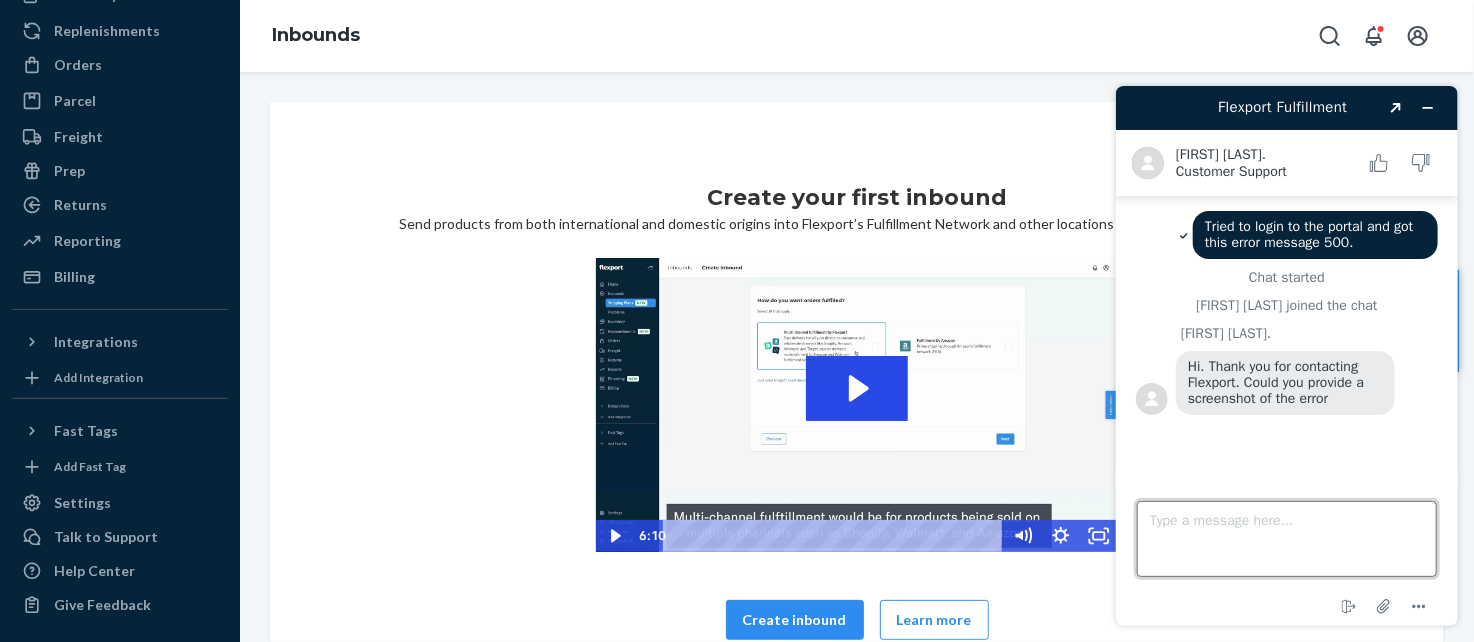 click on "Type a message here..." at bounding box center (1286, 538) 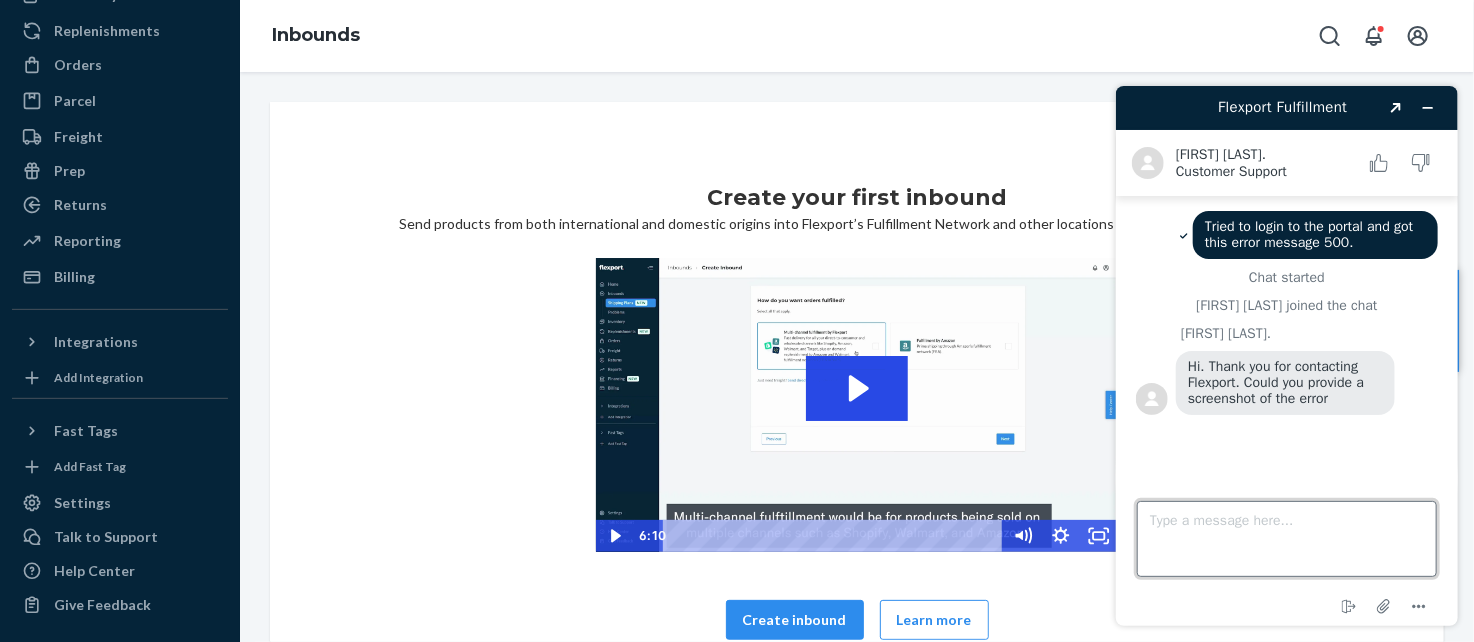 click on "Type a message here..." at bounding box center [1286, 538] 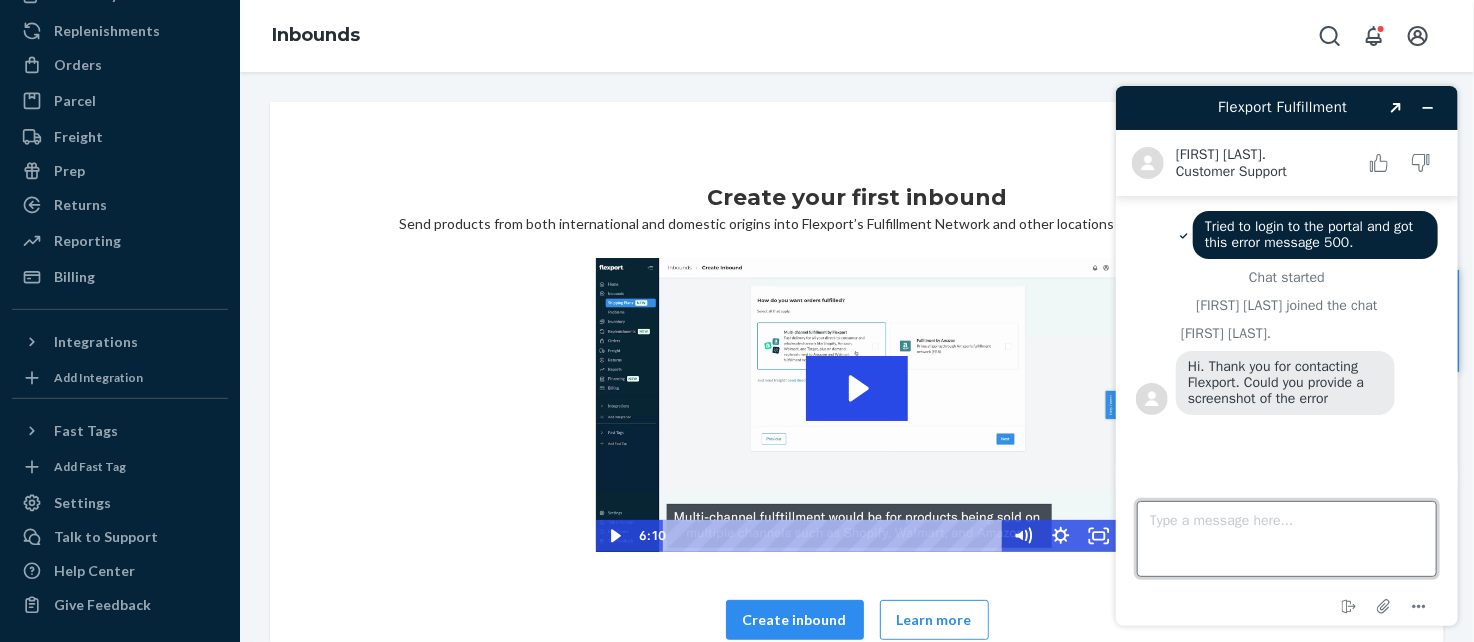 click on "Type a message here..." at bounding box center [1286, 538] 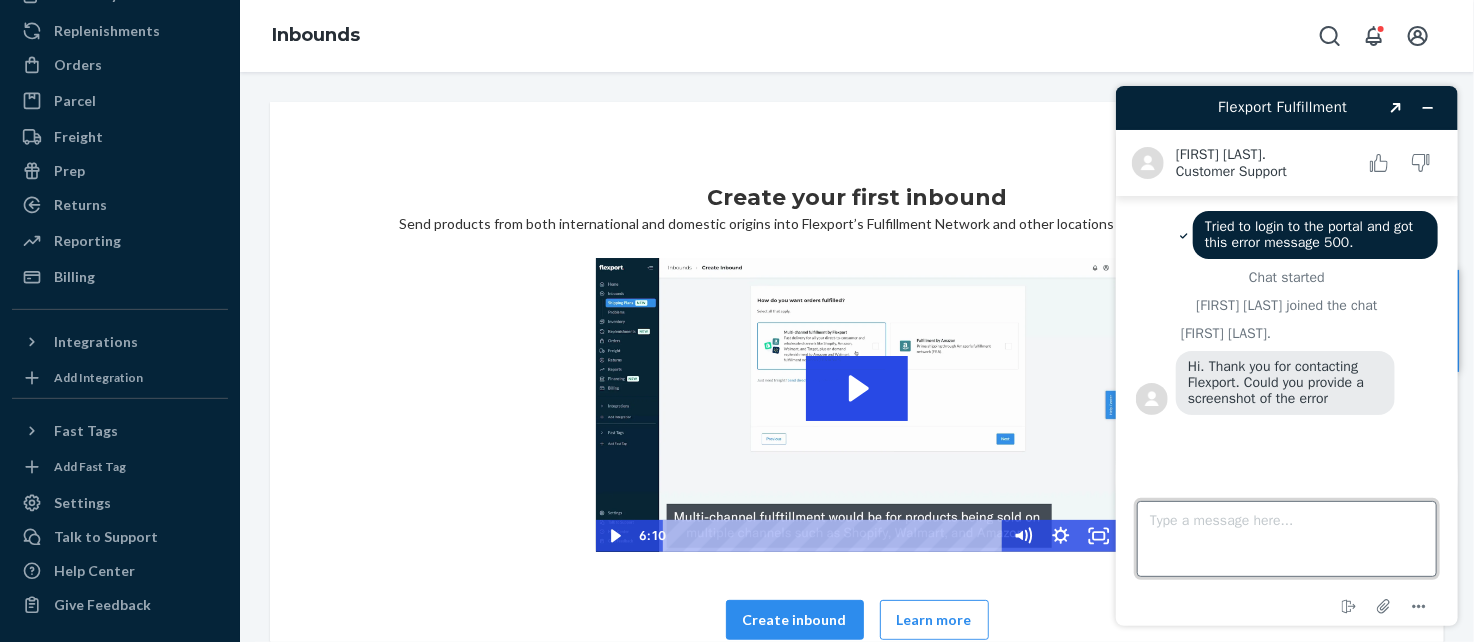 click on "Type a message here..." at bounding box center (1286, 538) 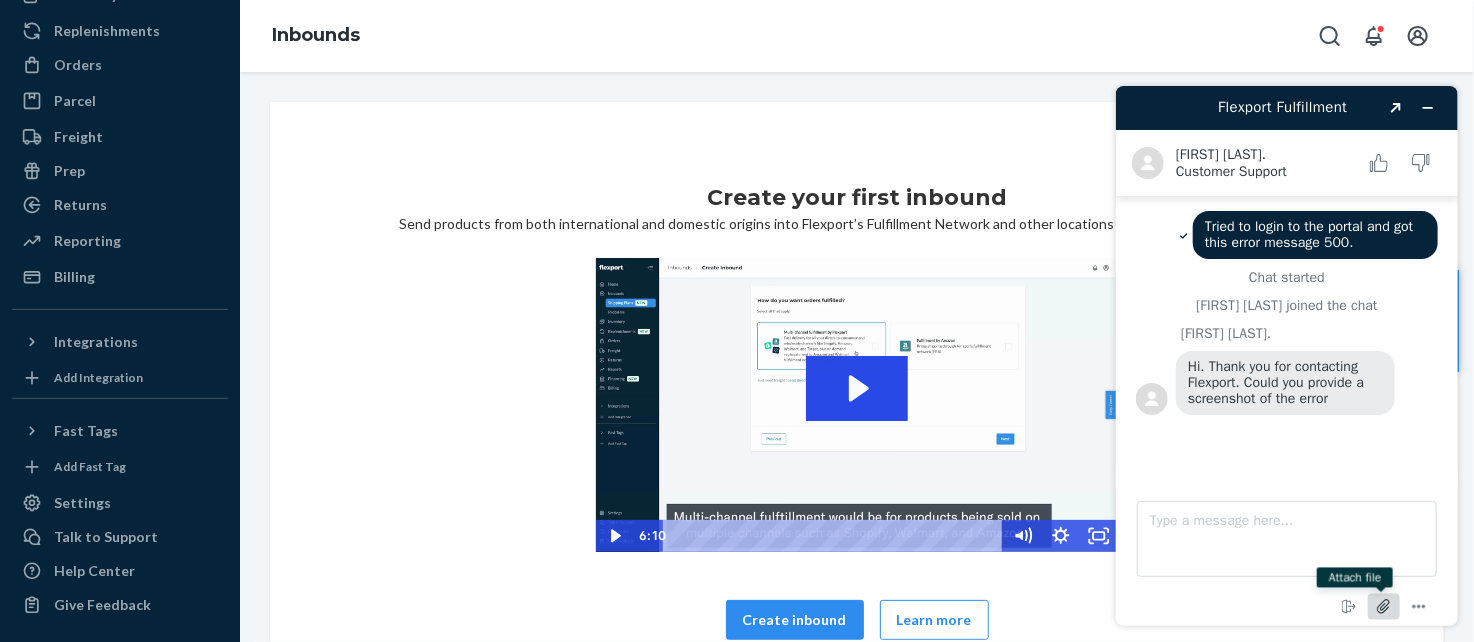 click 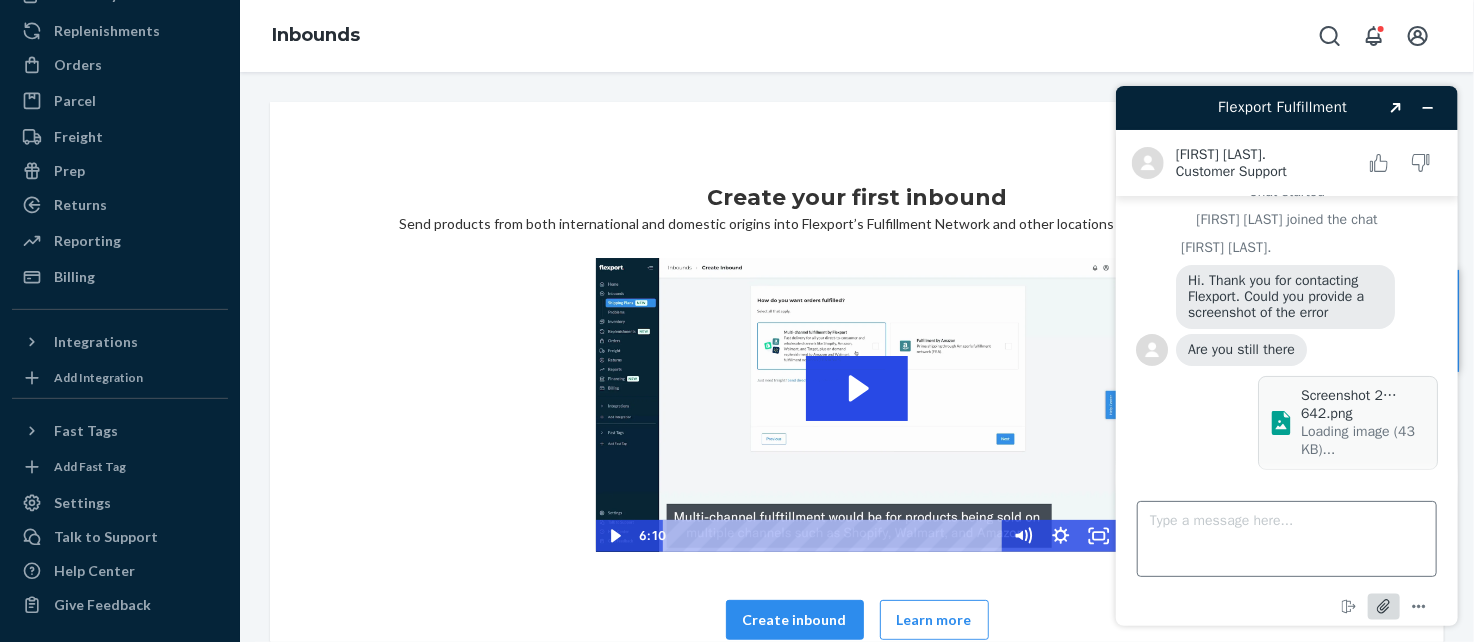 scroll, scrollTop: 108, scrollLeft: 0, axis: vertical 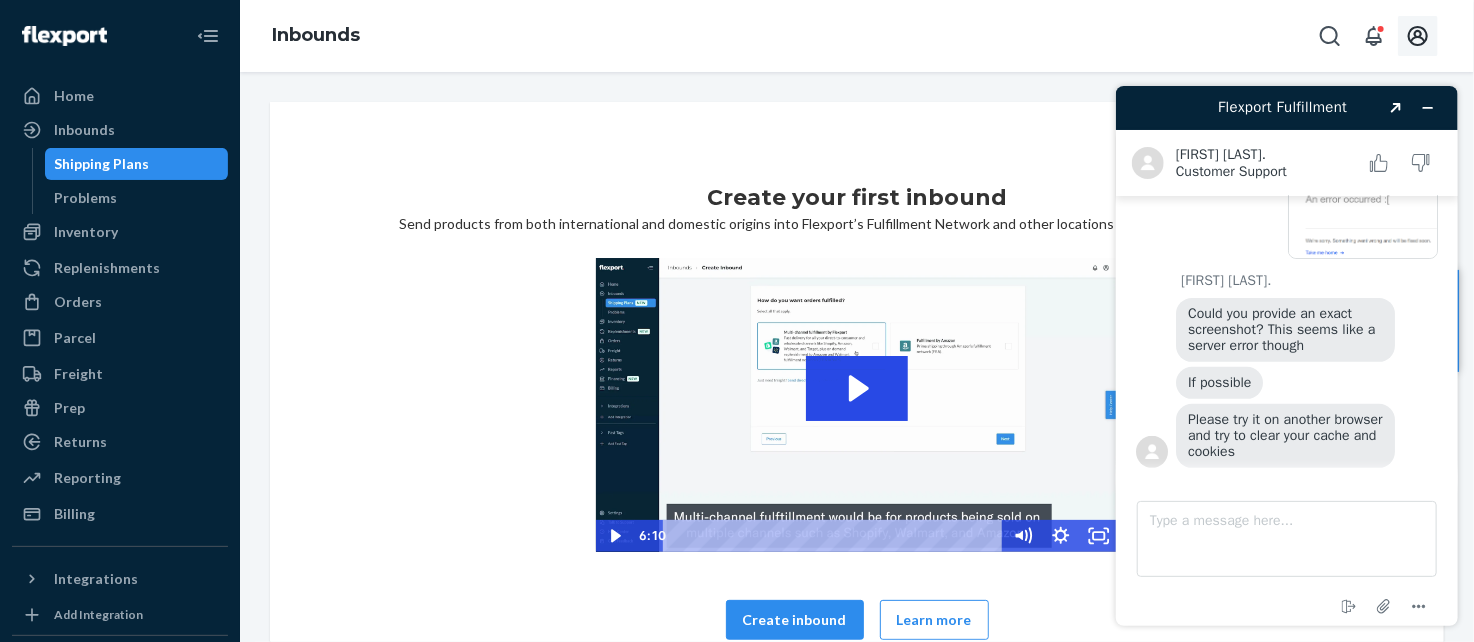 click 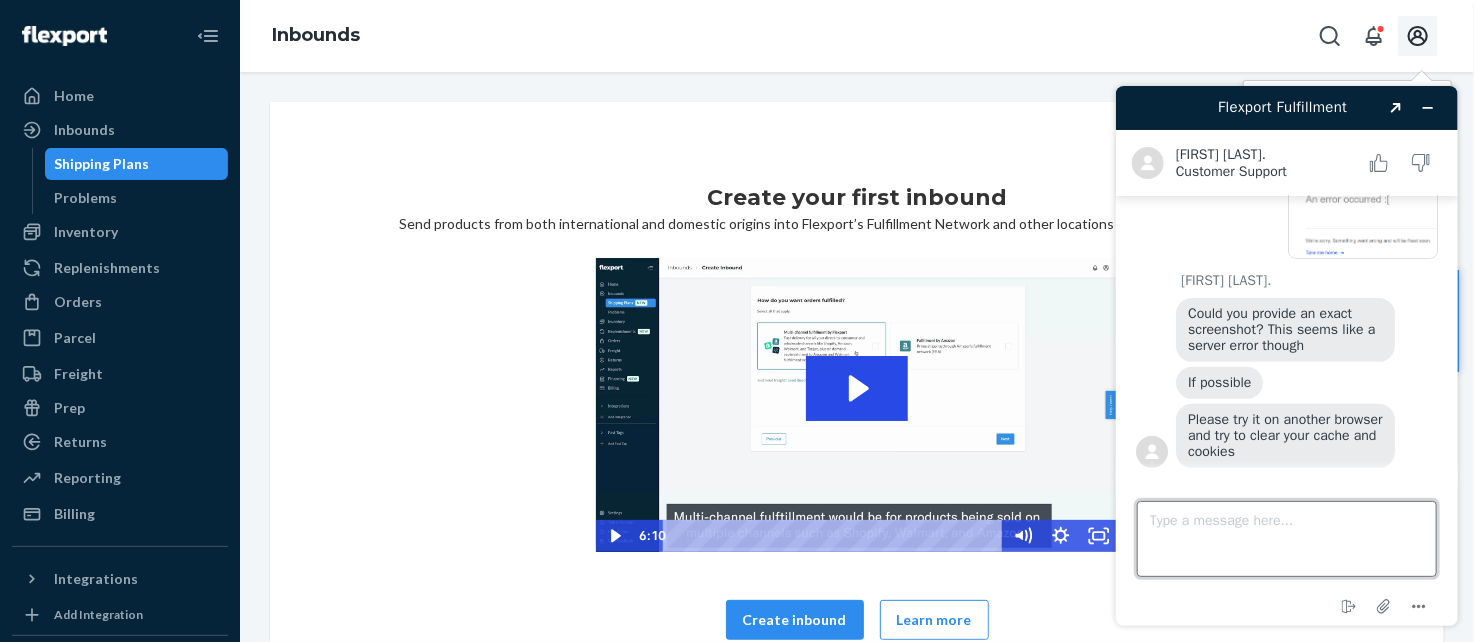 click on "Type a message here..." at bounding box center [1286, 538] 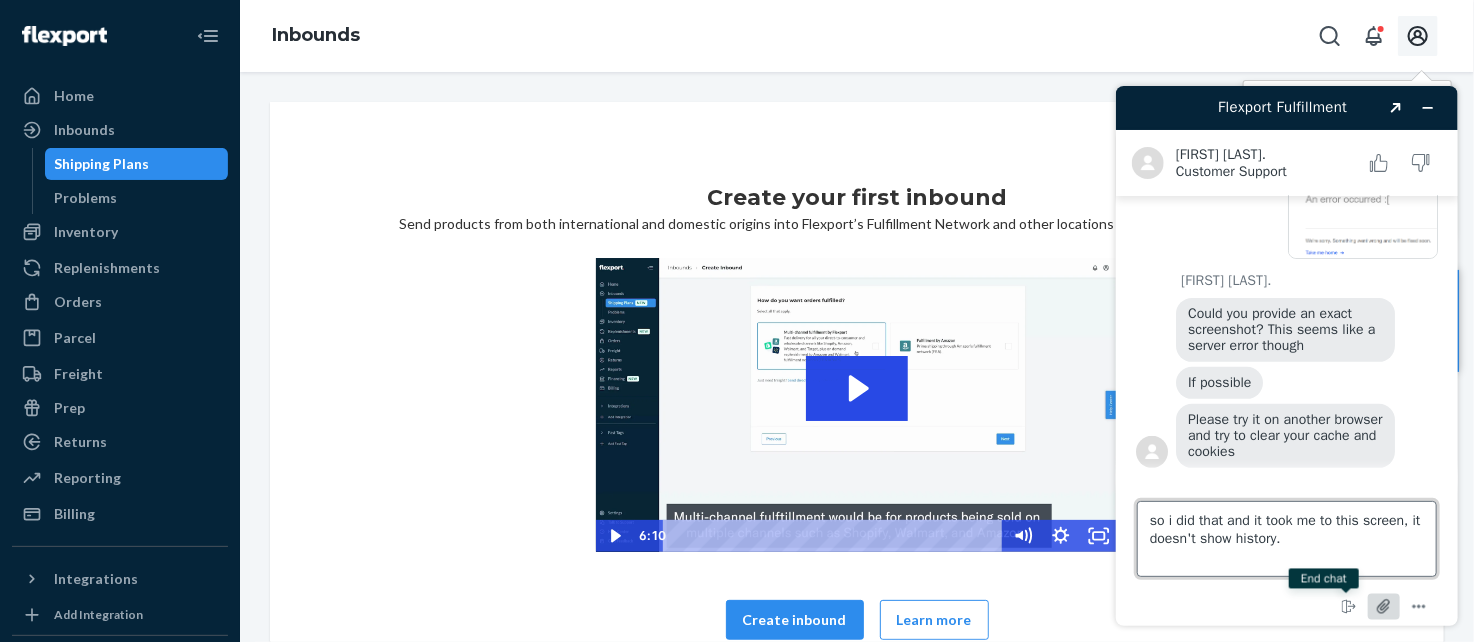 type on "so i did that and it took me to this screen, it doesn't show history." 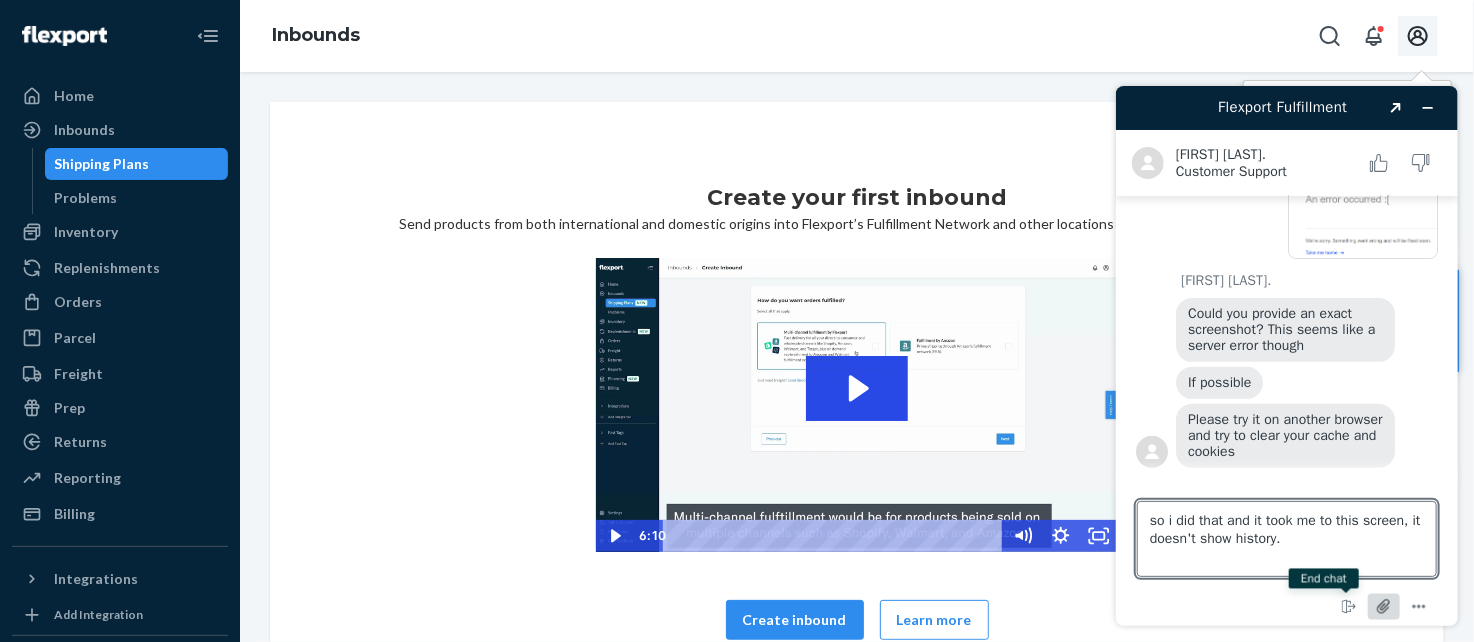 click 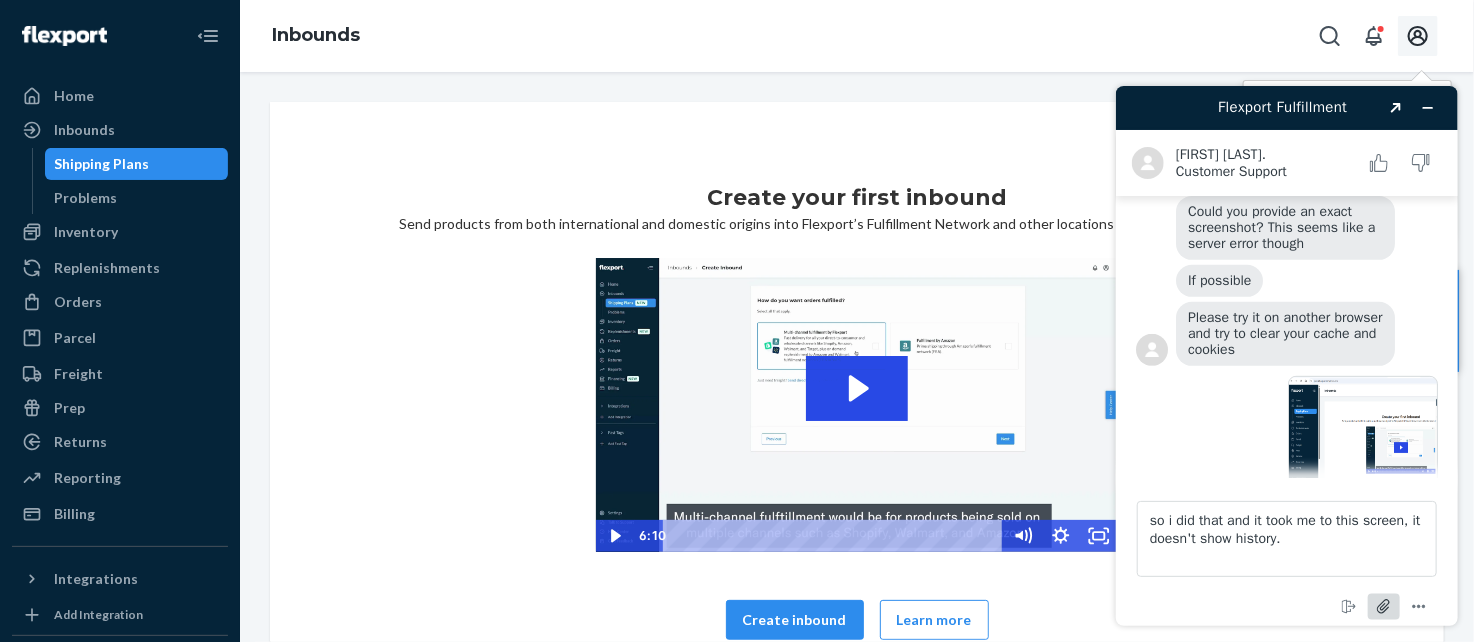 scroll, scrollTop: 440, scrollLeft: 0, axis: vertical 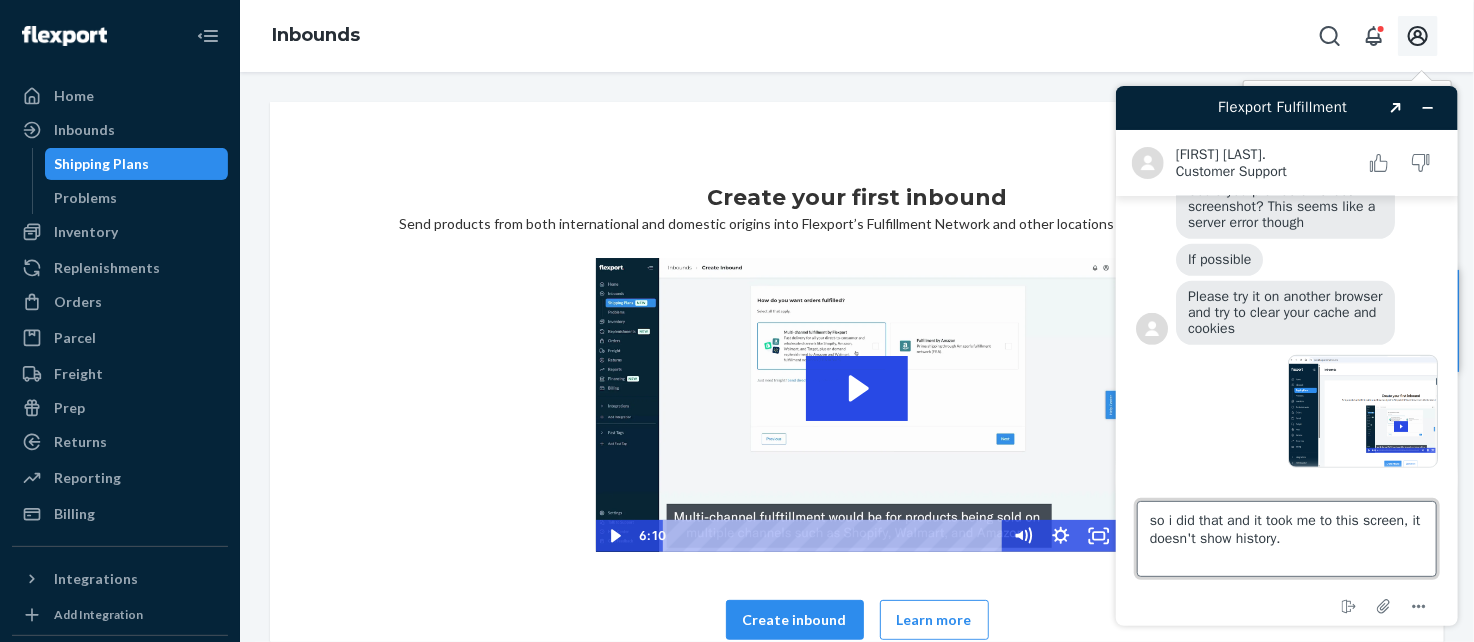 click on "so i did that and it took me to this screen, it doesn't show history." at bounding box center [1286, 538] 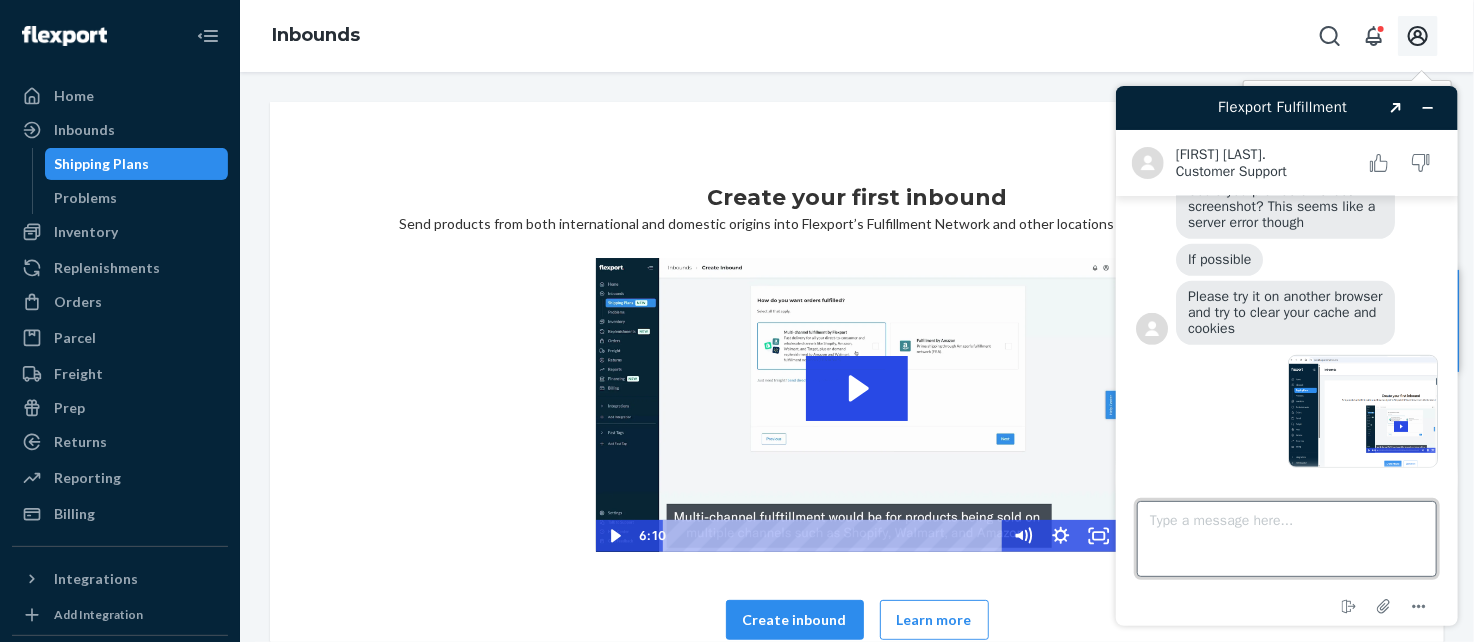 scroll, scrollTop: 492, scrollLeft: 0, axis: vertical 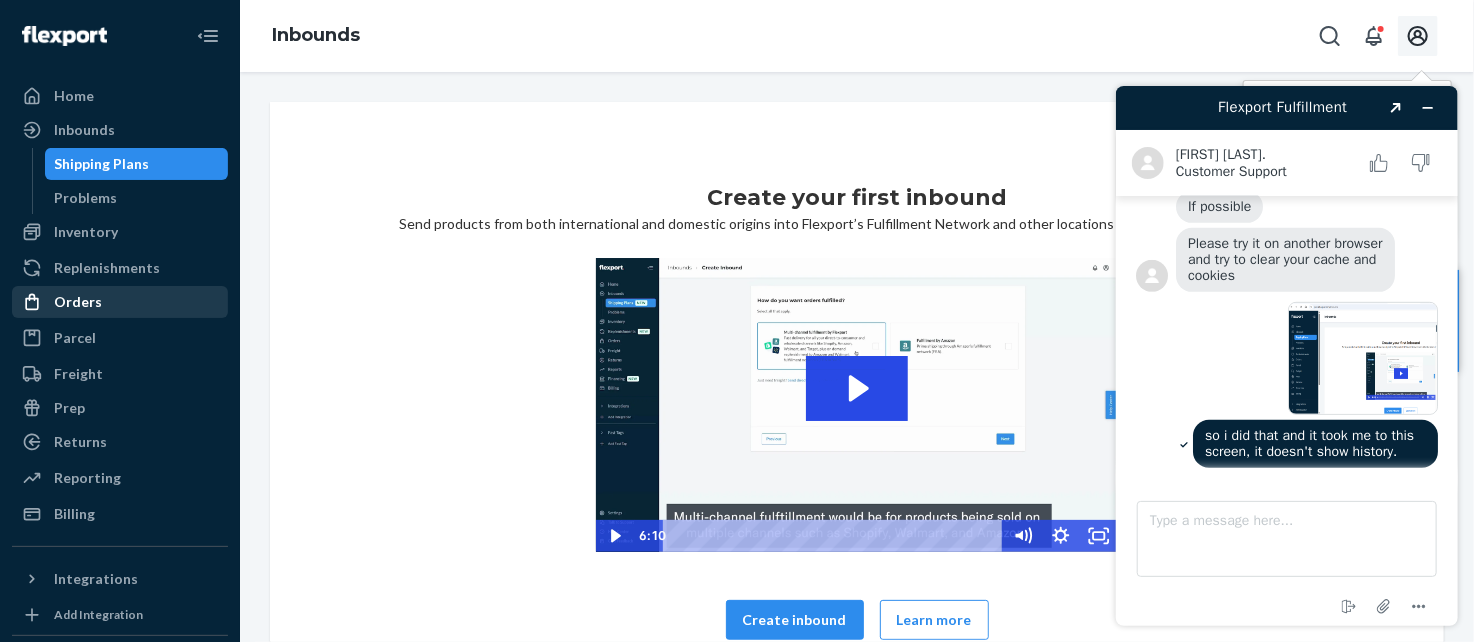 click on "Orders" at bounding box center (78, 302) 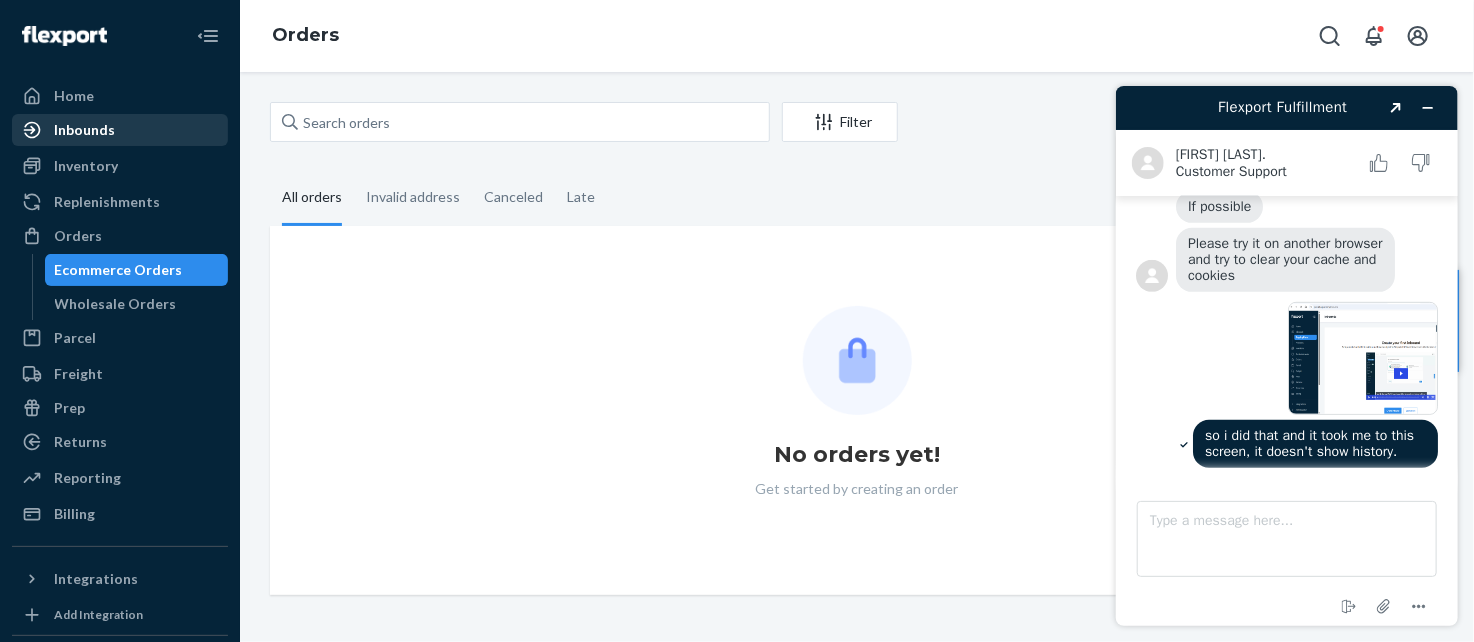 scroll, scrollTop: 564, scrollLeft: 0, axis: vertical 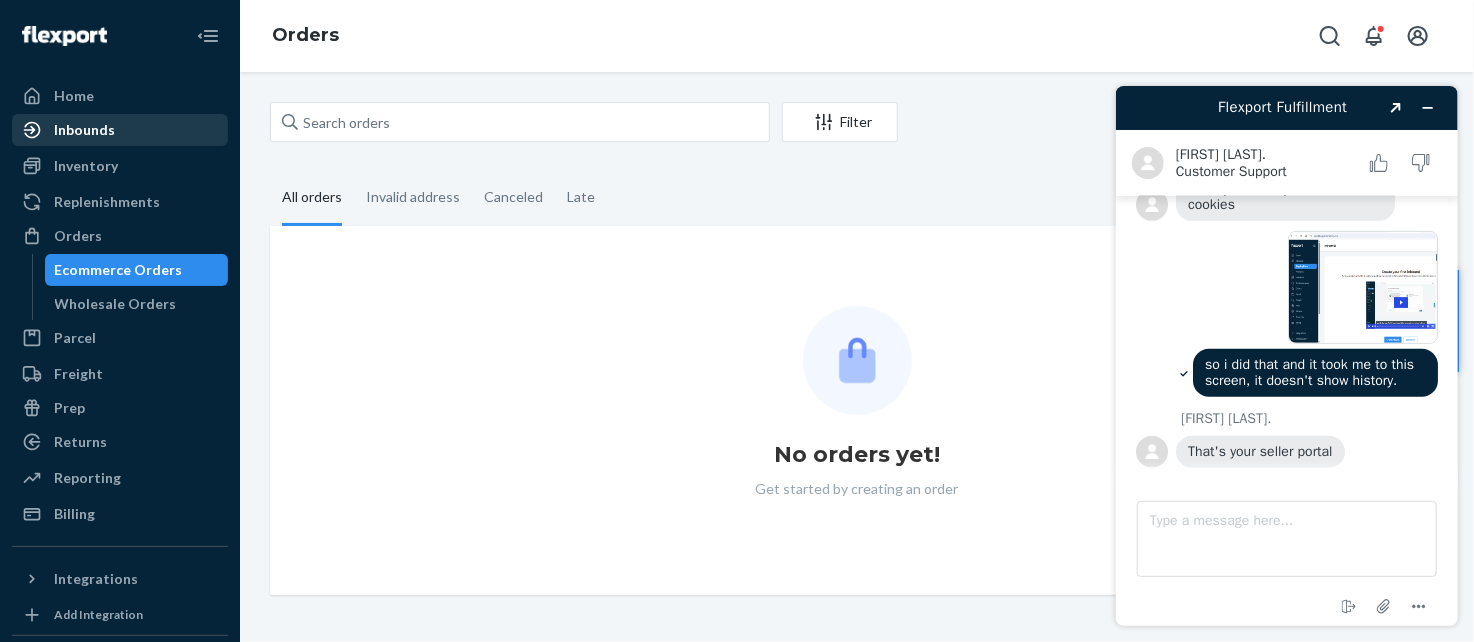 click on "Inbounds" at bounding box center [84, 130] 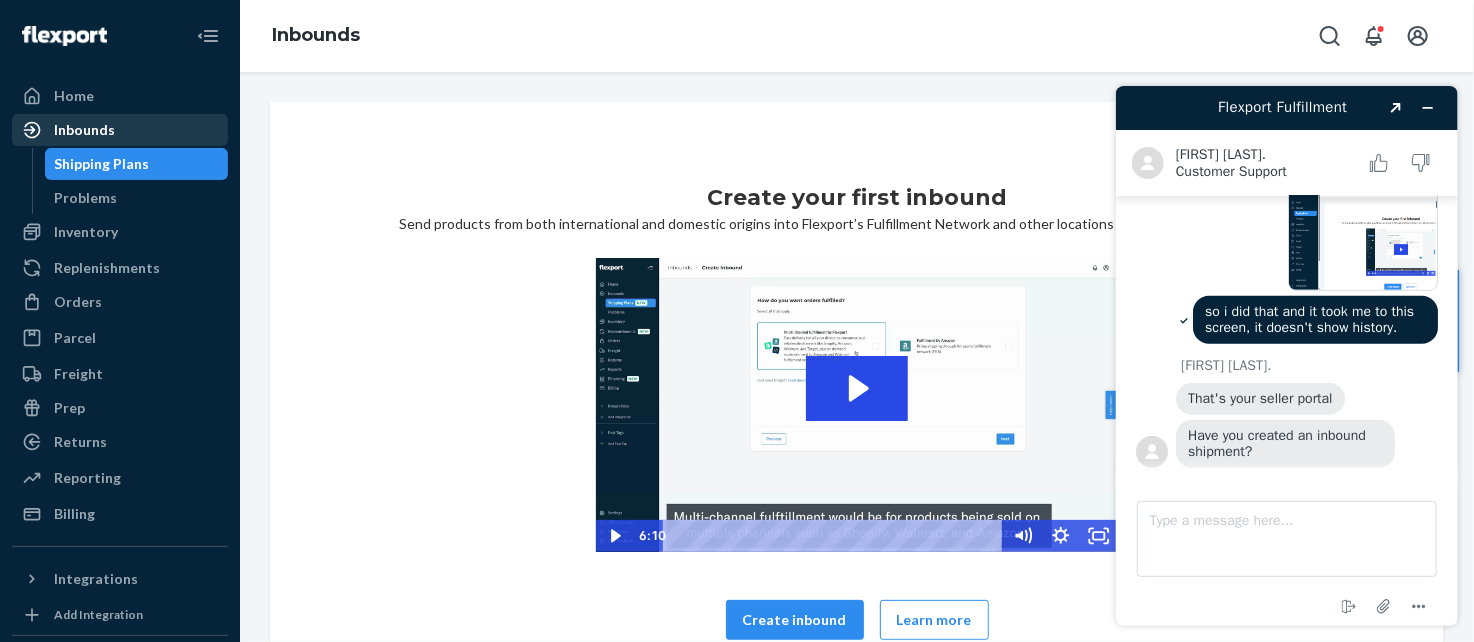 scroll, scrollTop: 617, scrollLeft: 0, axis: vertical 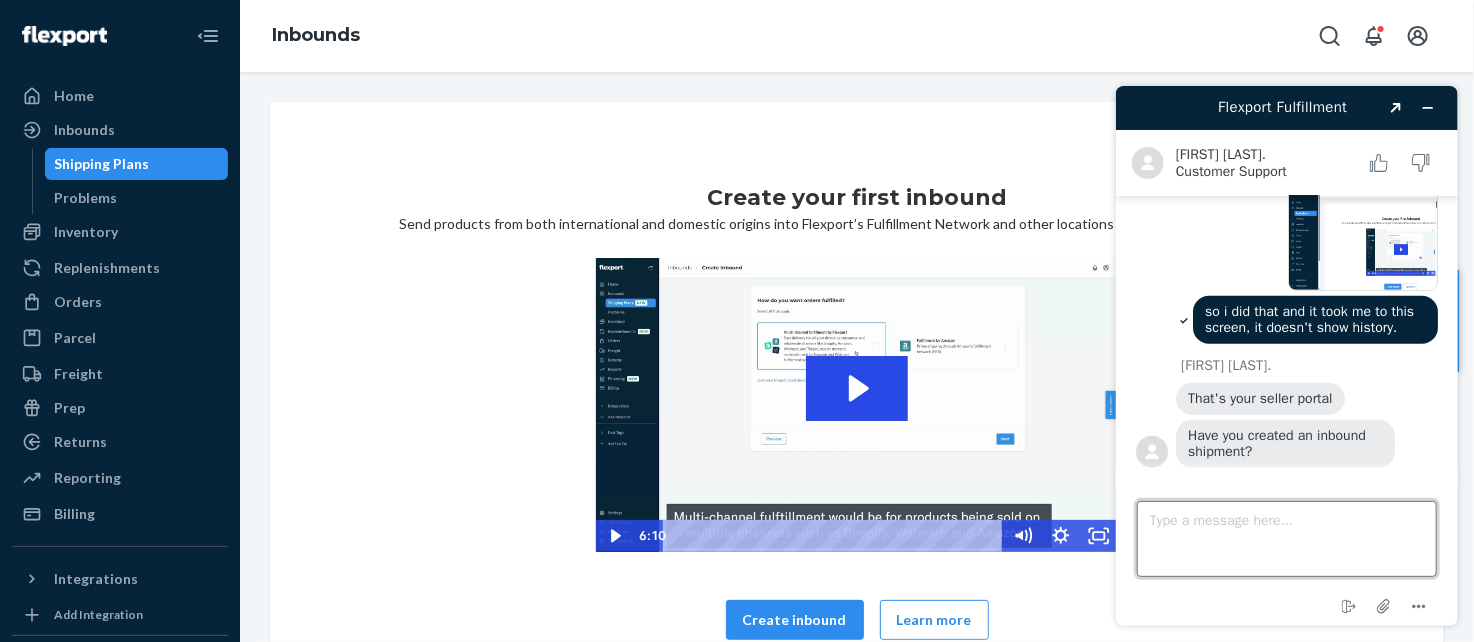 click on "Type a message here..." at bounding box center [1286, 538] 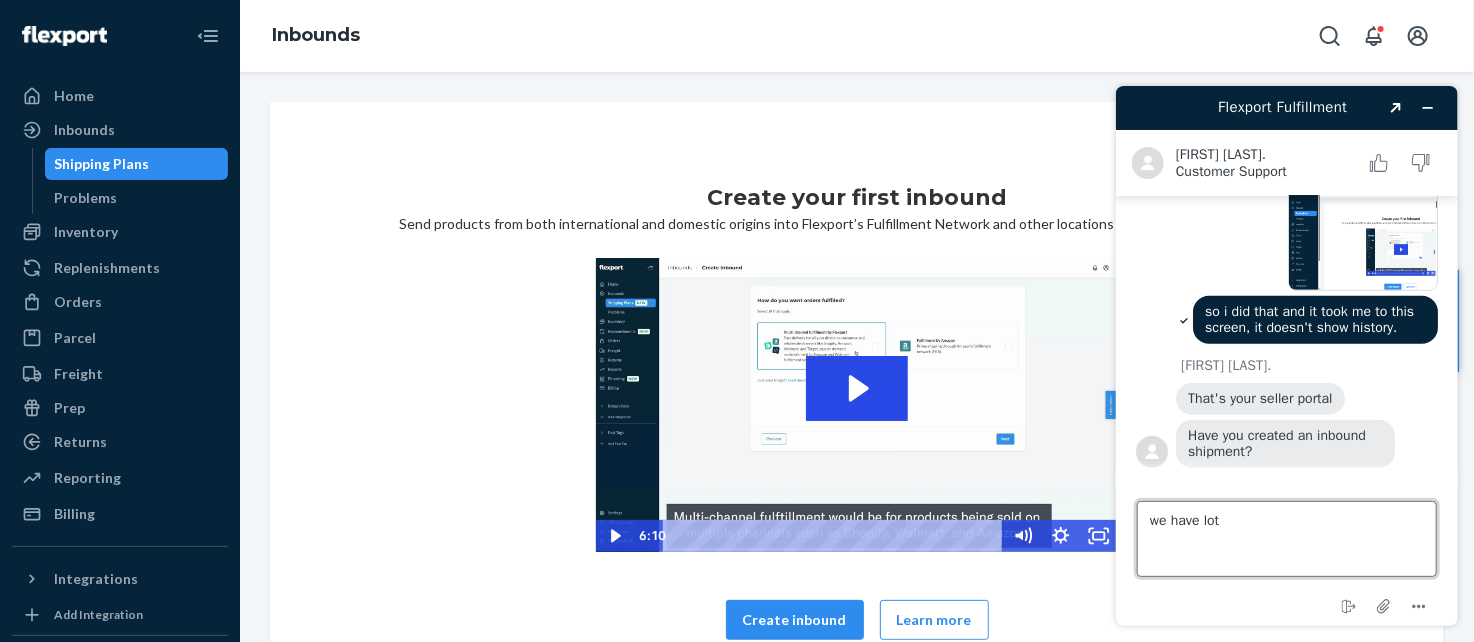 type on "we have lots" 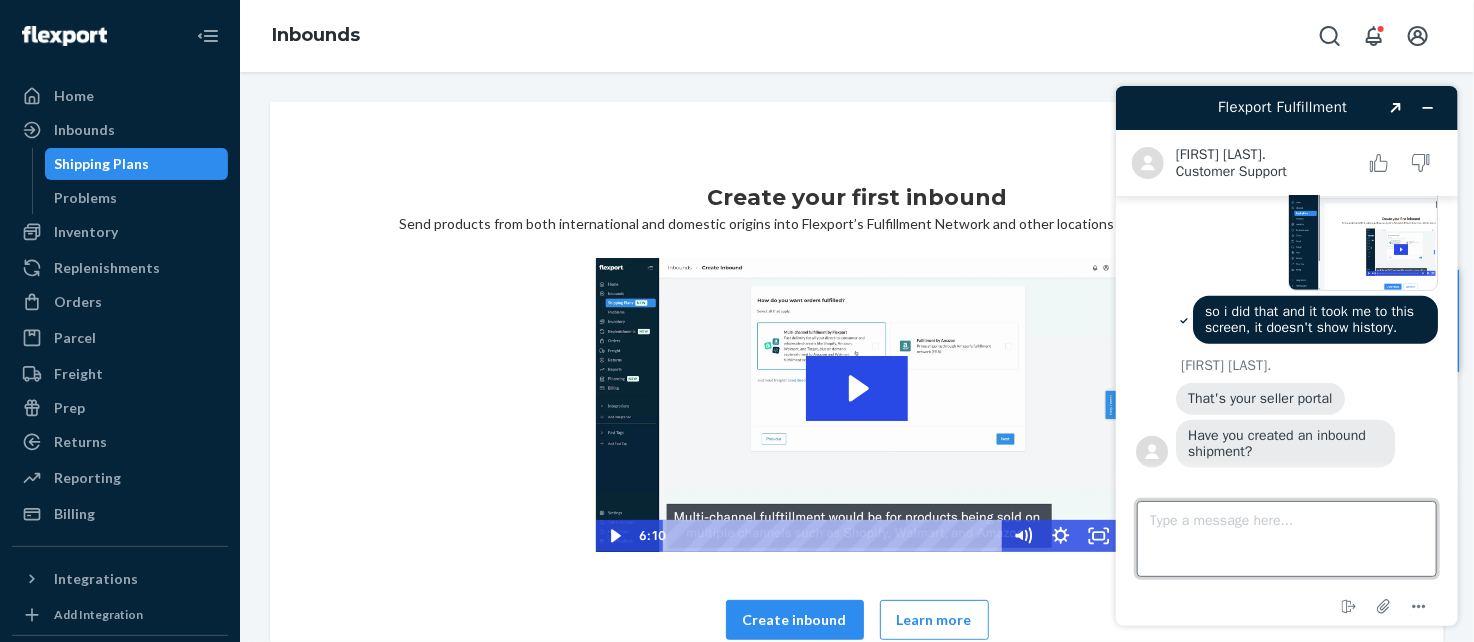 scroll, scrollTop: 659, scrollLeft: 0, axis: vertical 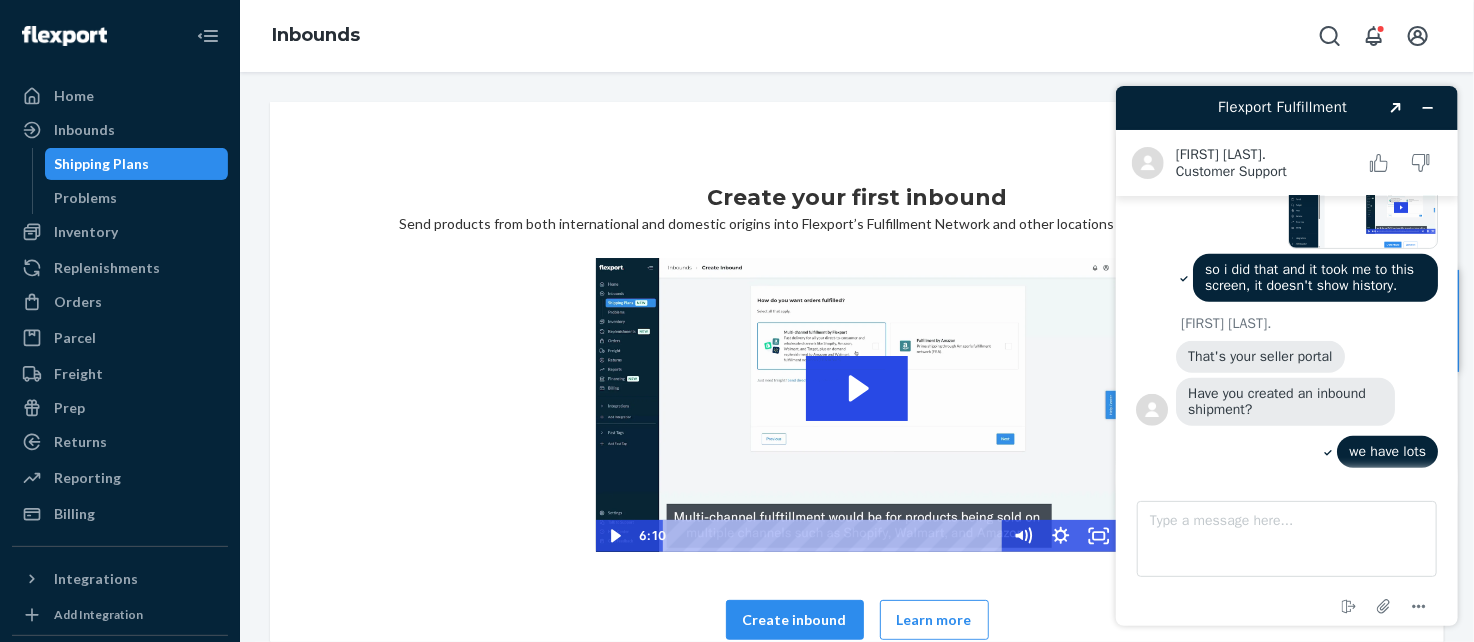 click on "Shipping Plans" at bounding box center [102, 164] 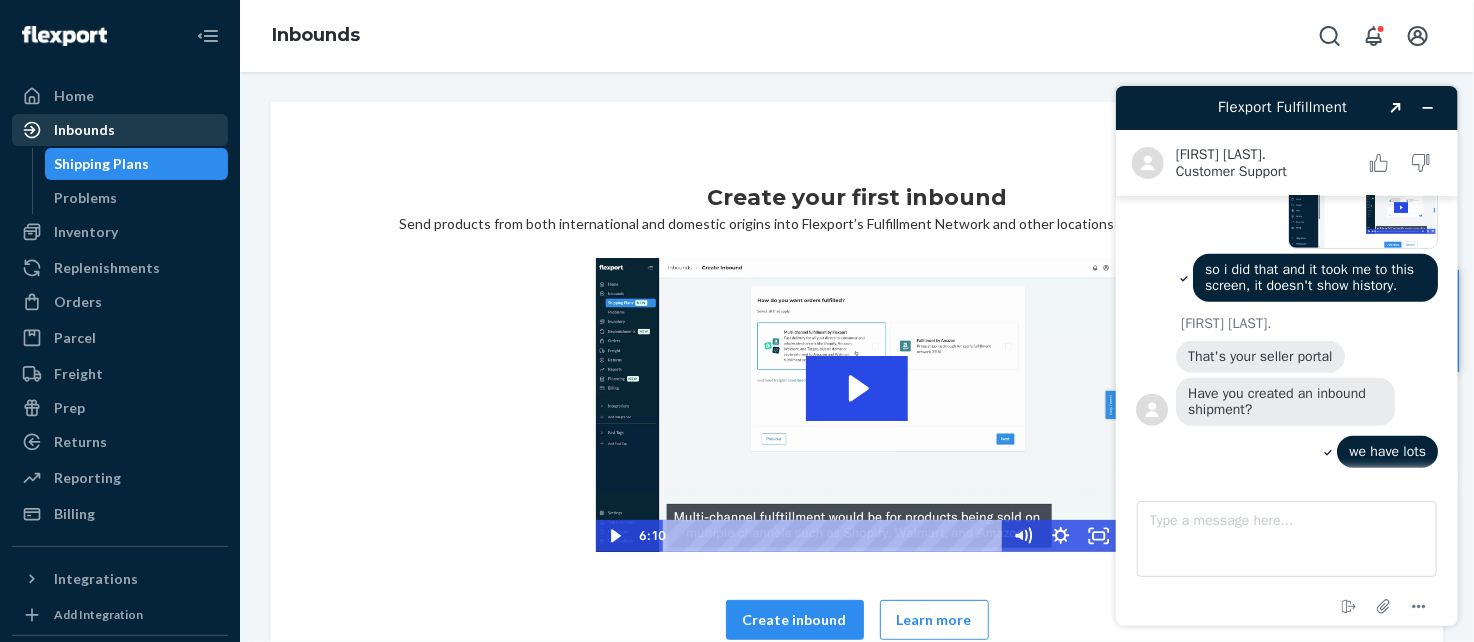 click on "Inbounds" at bounding box center (84, 130) 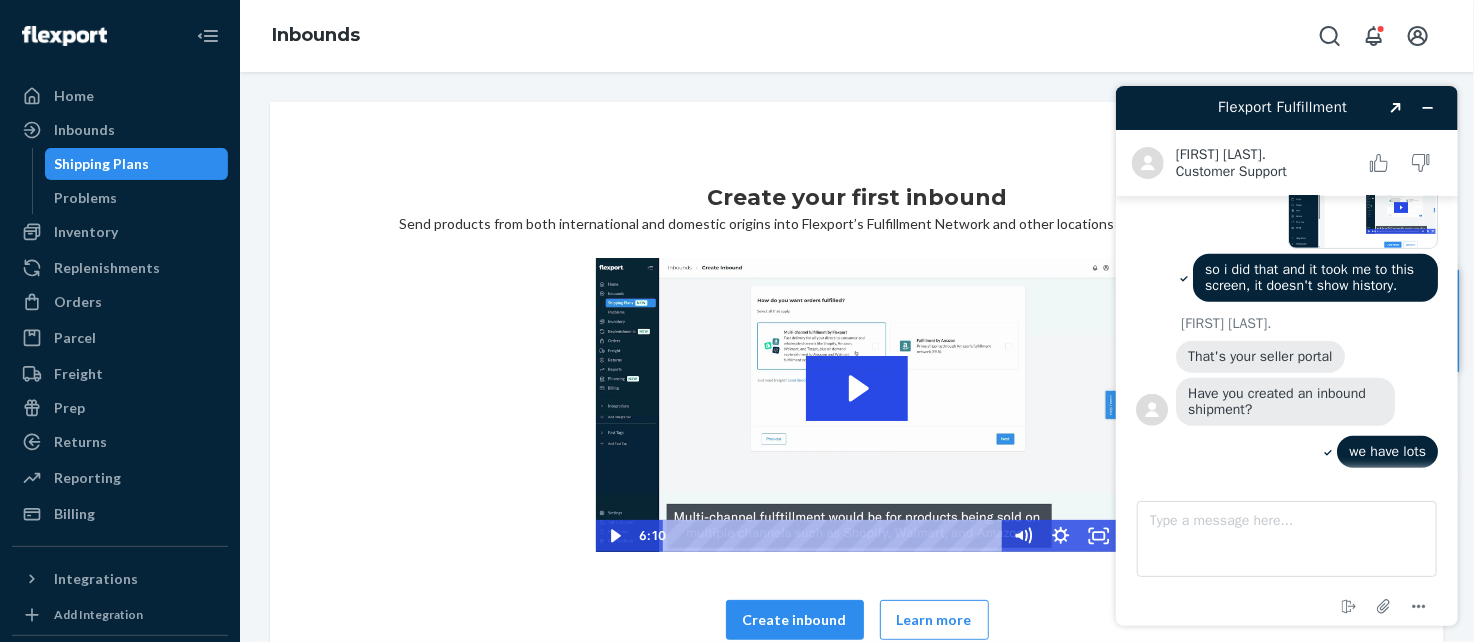 click on "Shipping Plans" at bounding box center (102, 164) 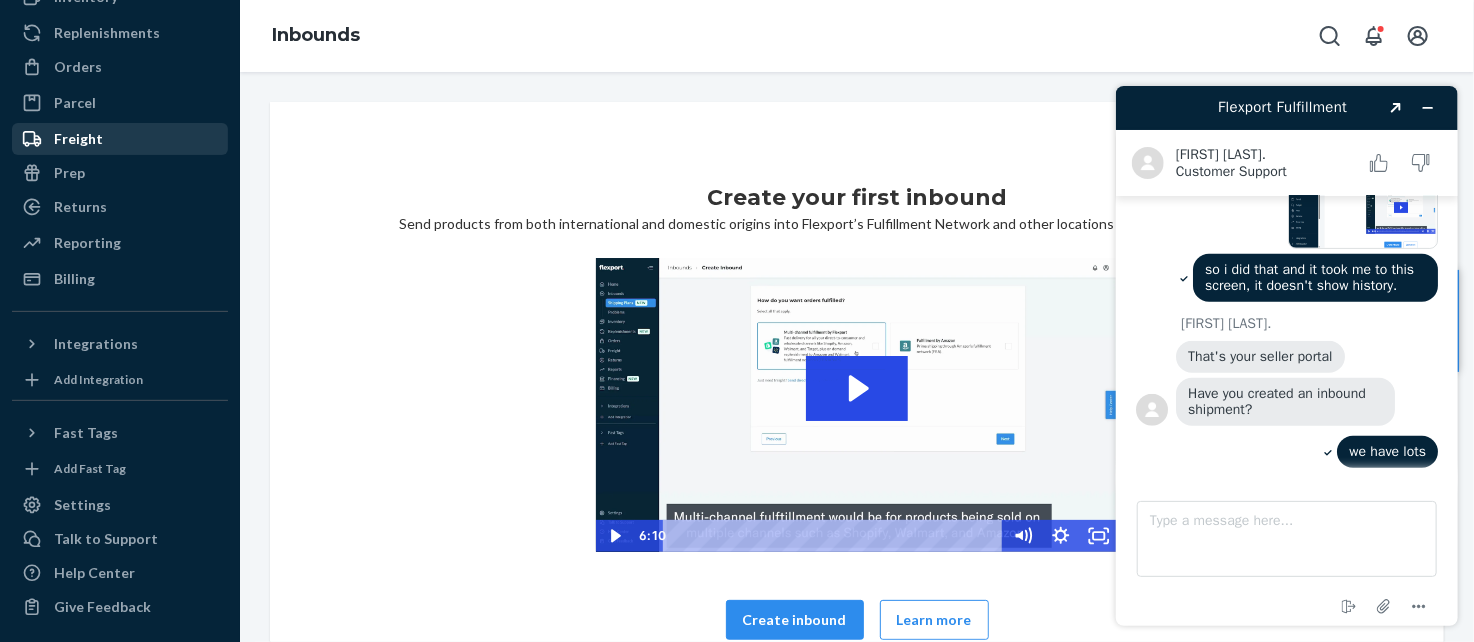 scroll, scrollTop: 237, scrollLeft: 0, axis: vertical 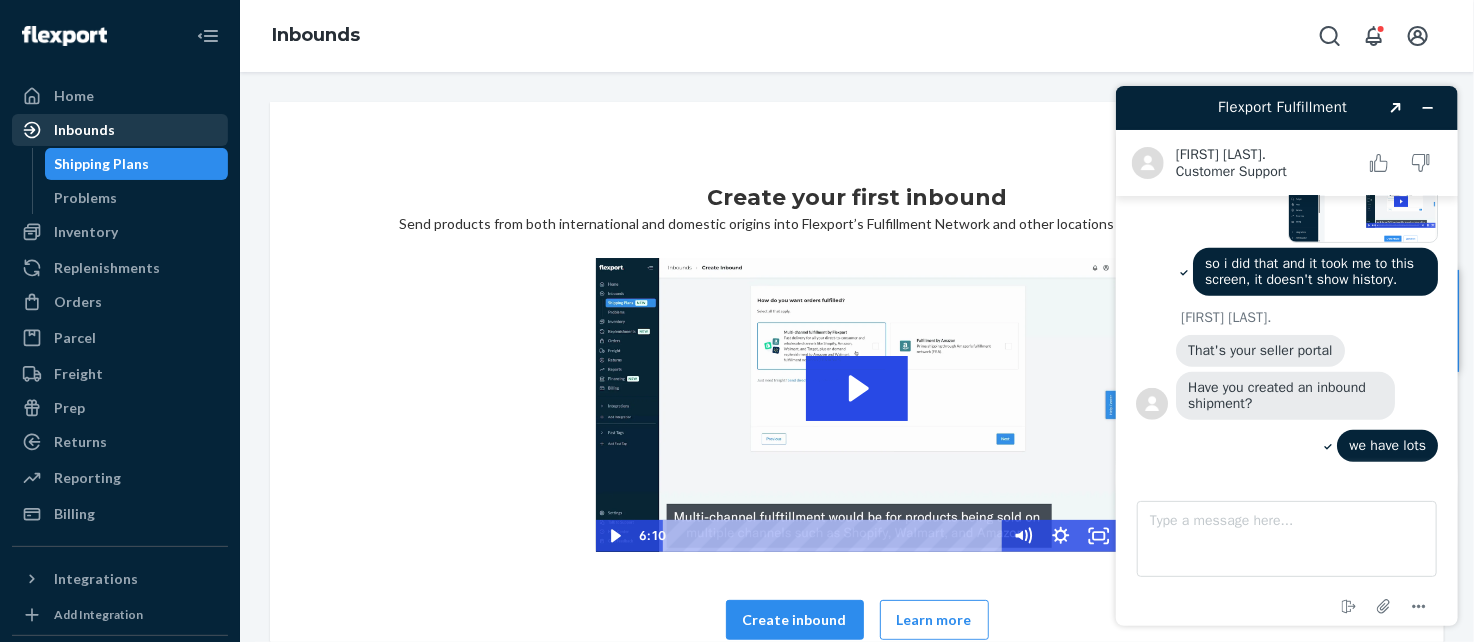 click on "Inbounds" at bounding box center (84, 130) 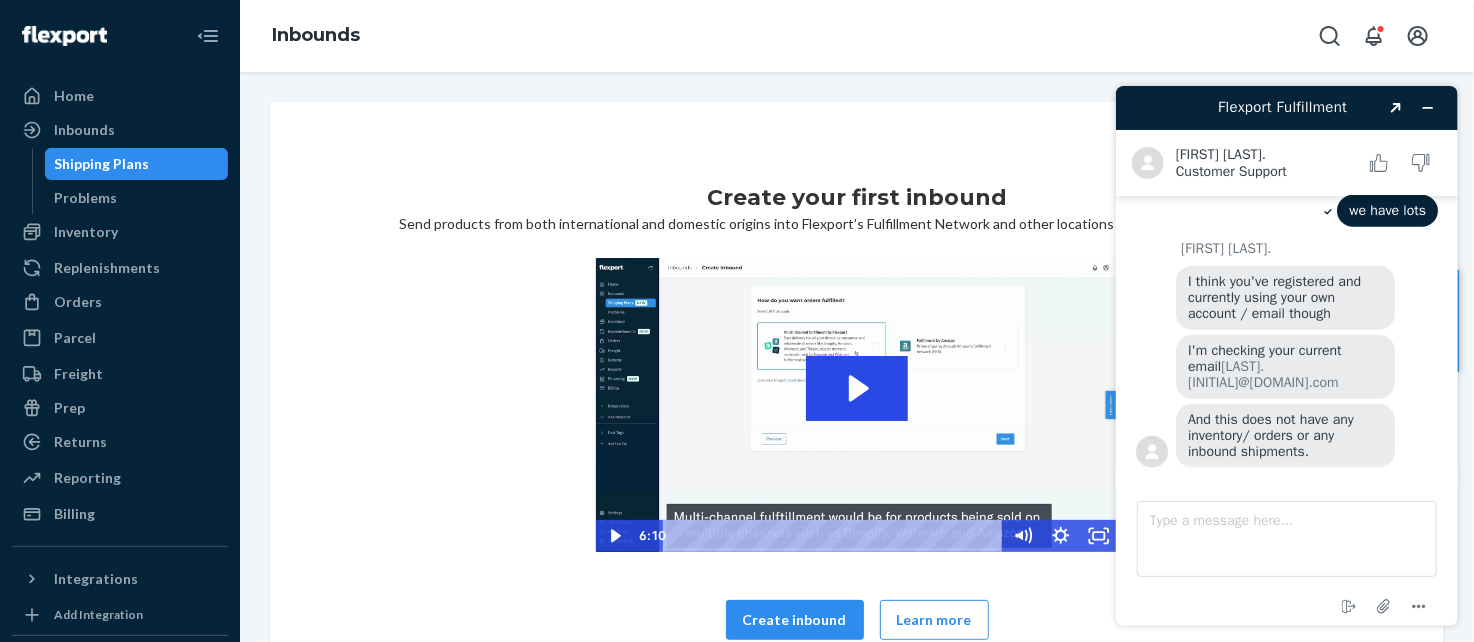 scroll, scrollTop: 900, scrollLeft: 0, axis: vertical 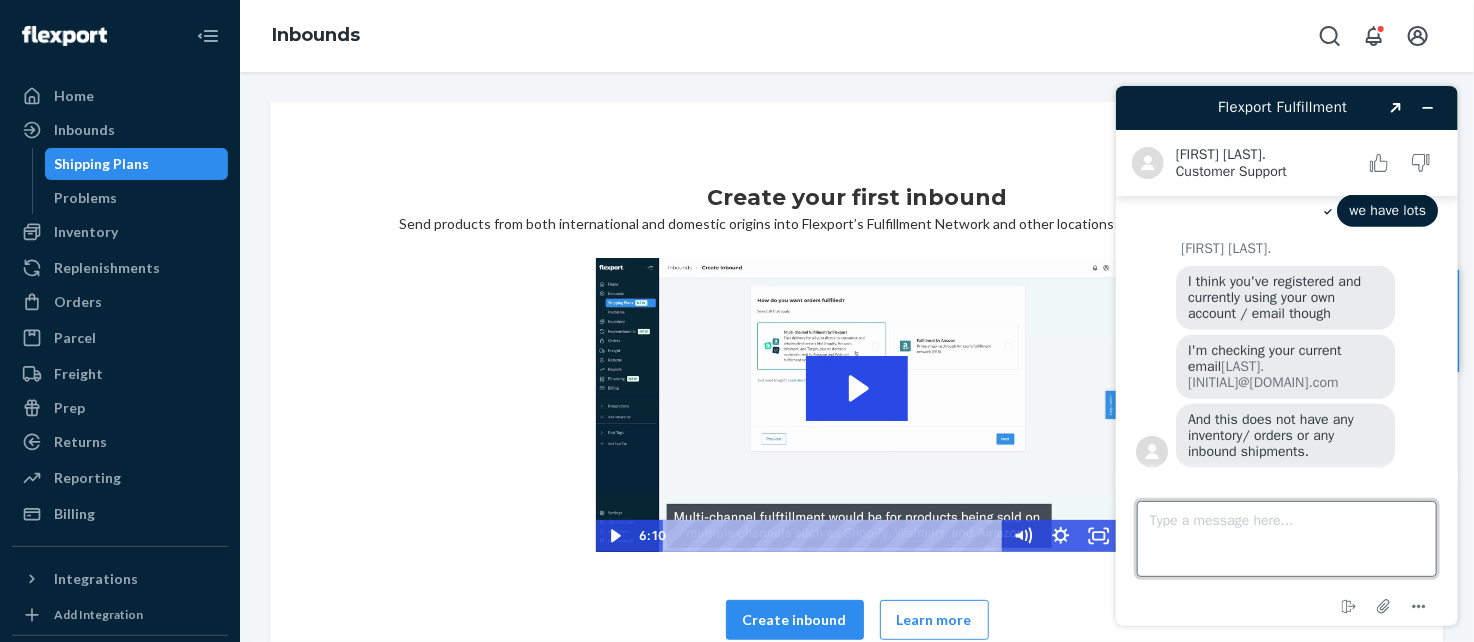 click on "Type a message here..." at bounding box center [1286, 538] 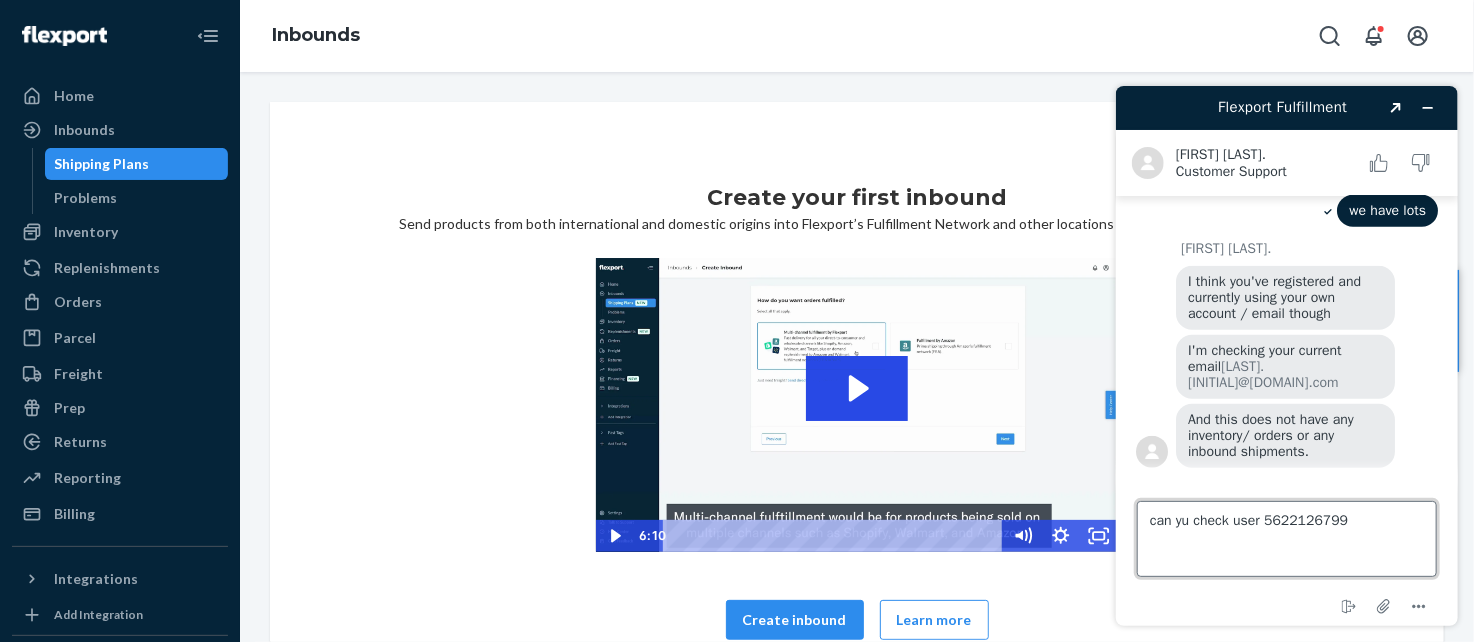 click on "can yu check user 5622126799" at bounding box center (1286, 538) 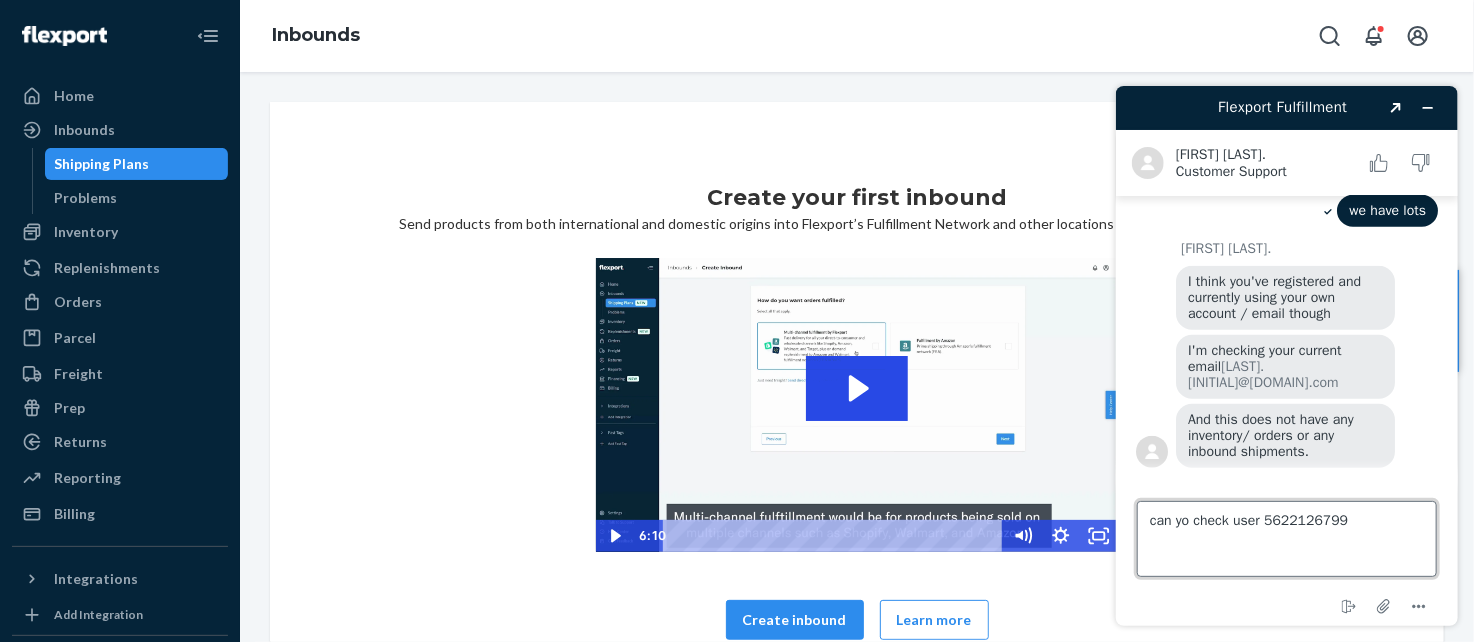 type on "can you check user 5622126799" 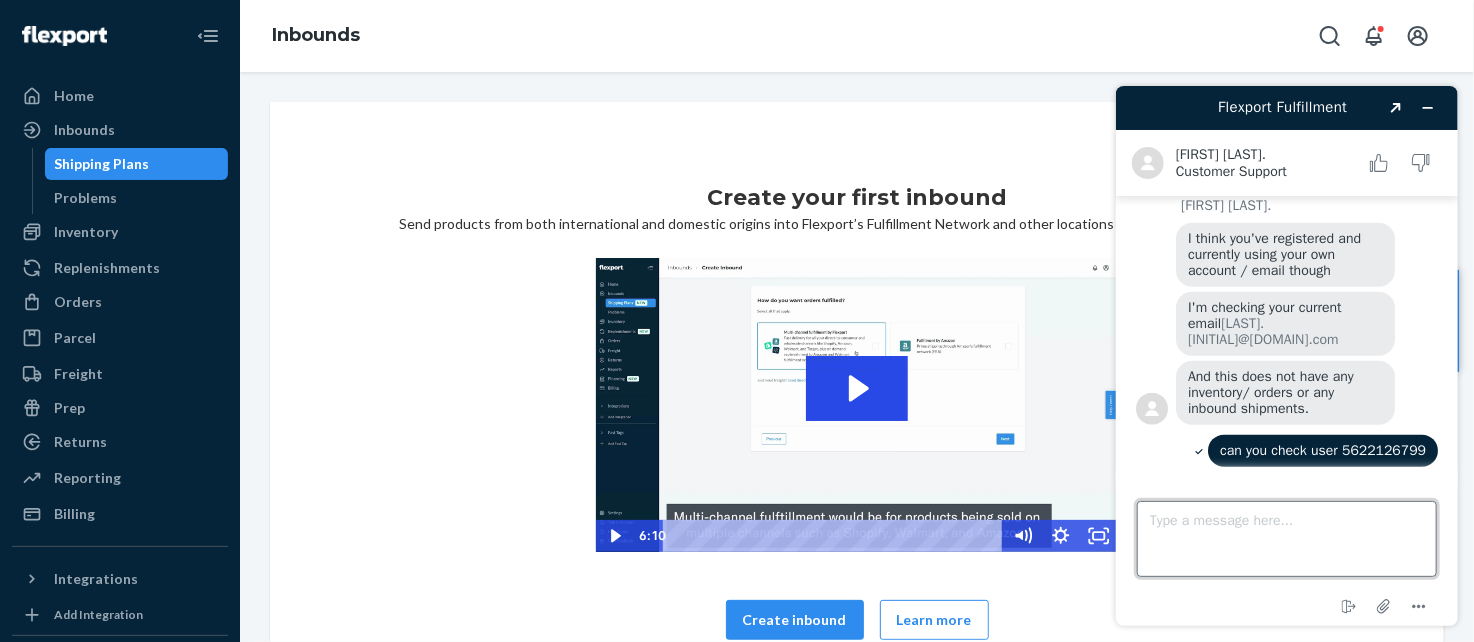 scroll, scrollTop: 948, scrollLeft: 0, axis: vertical 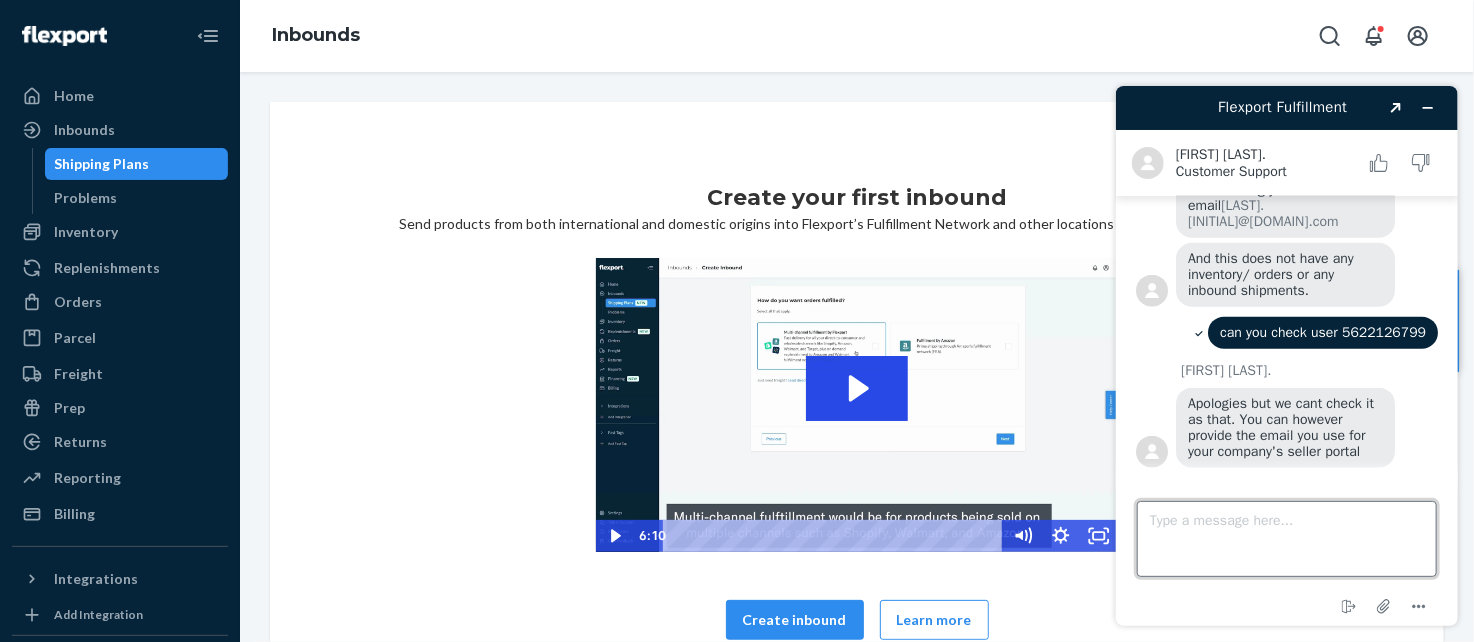 click on "Type a message here..." at bounding box center [1286, 538] 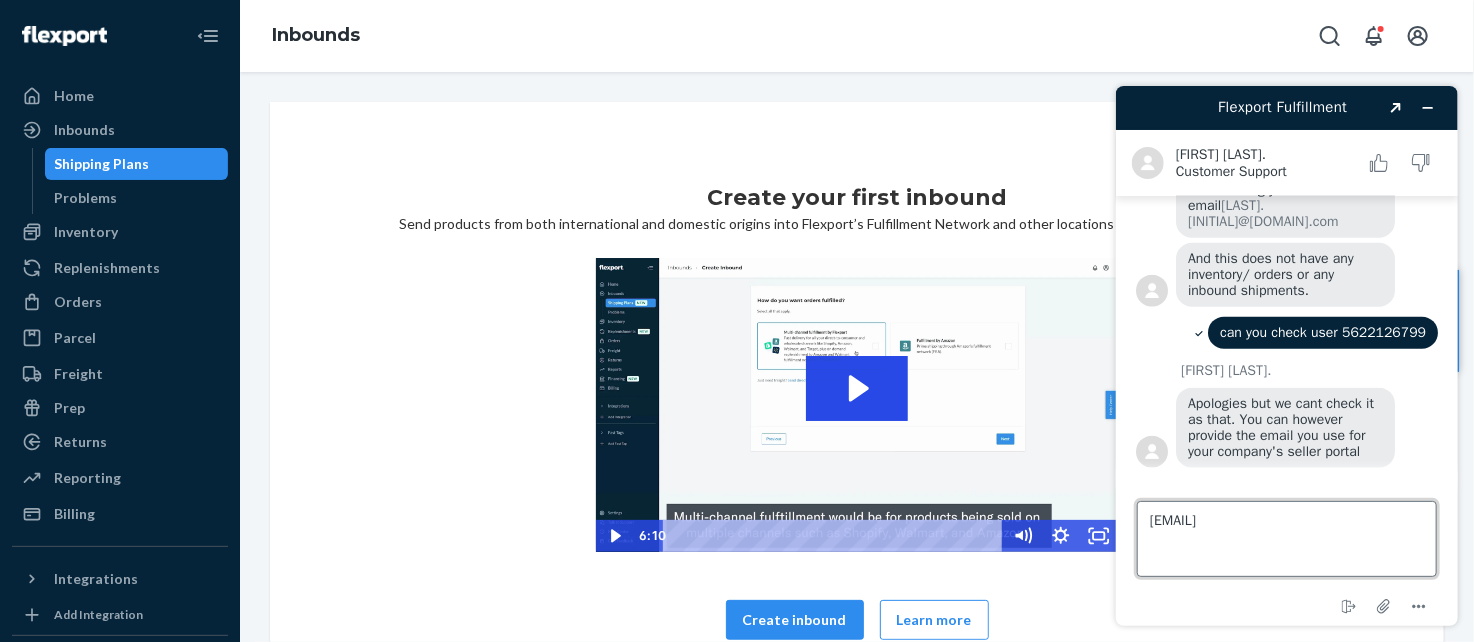 type on "[LAST].[INITIAL]@[DOMAIN].com" 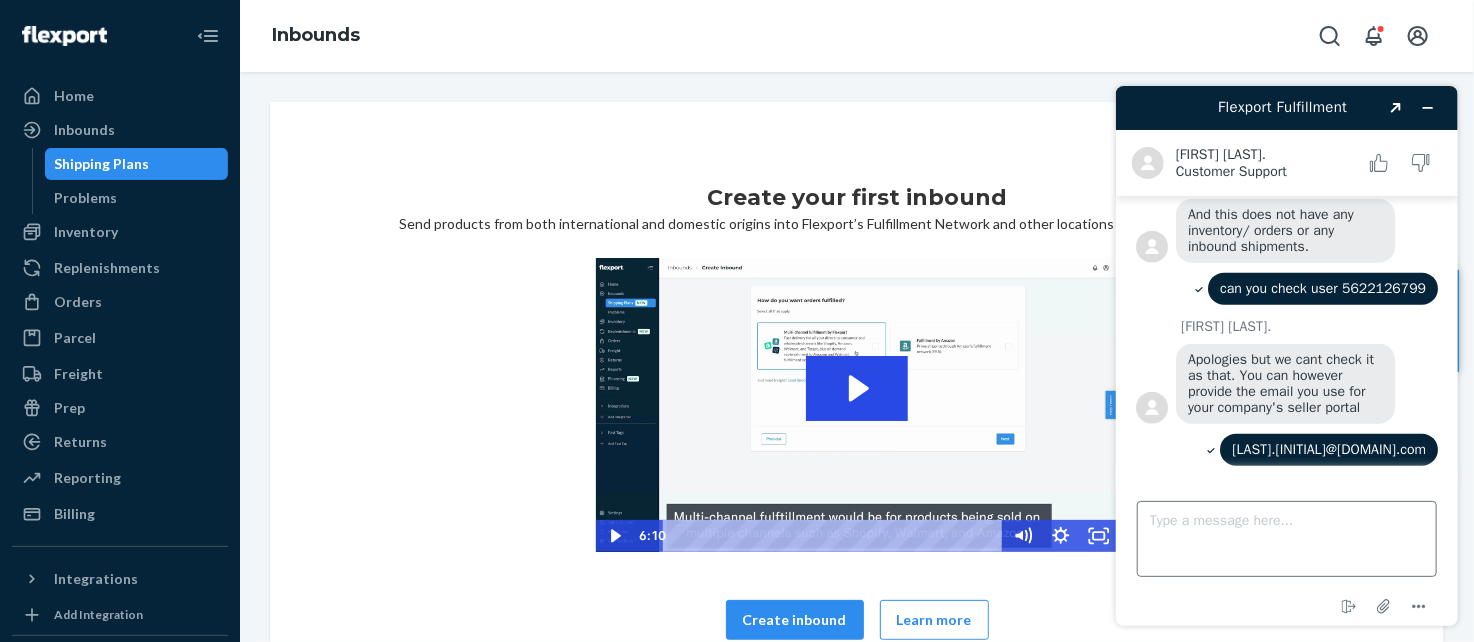 scroll, scrollTop: 1223, scrollLeft: 0, axis: vertical 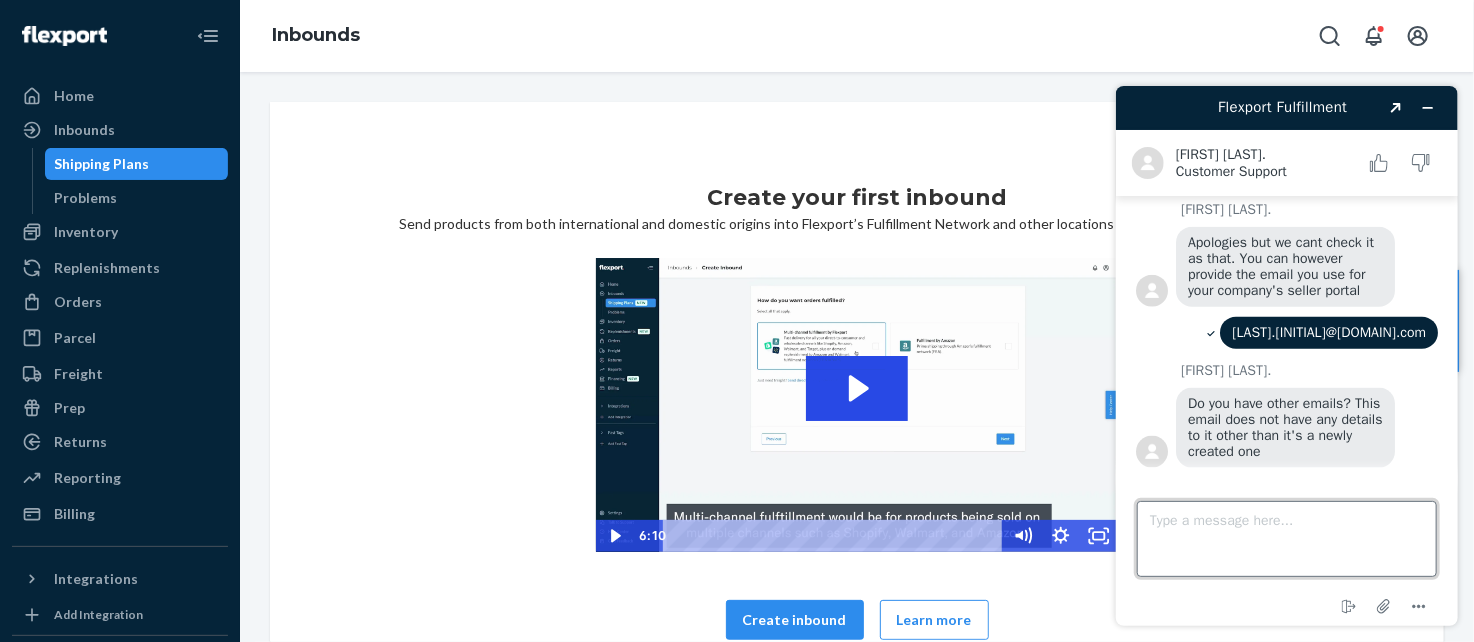 click on "Type a message here..." at bounding box center (1286, 538) 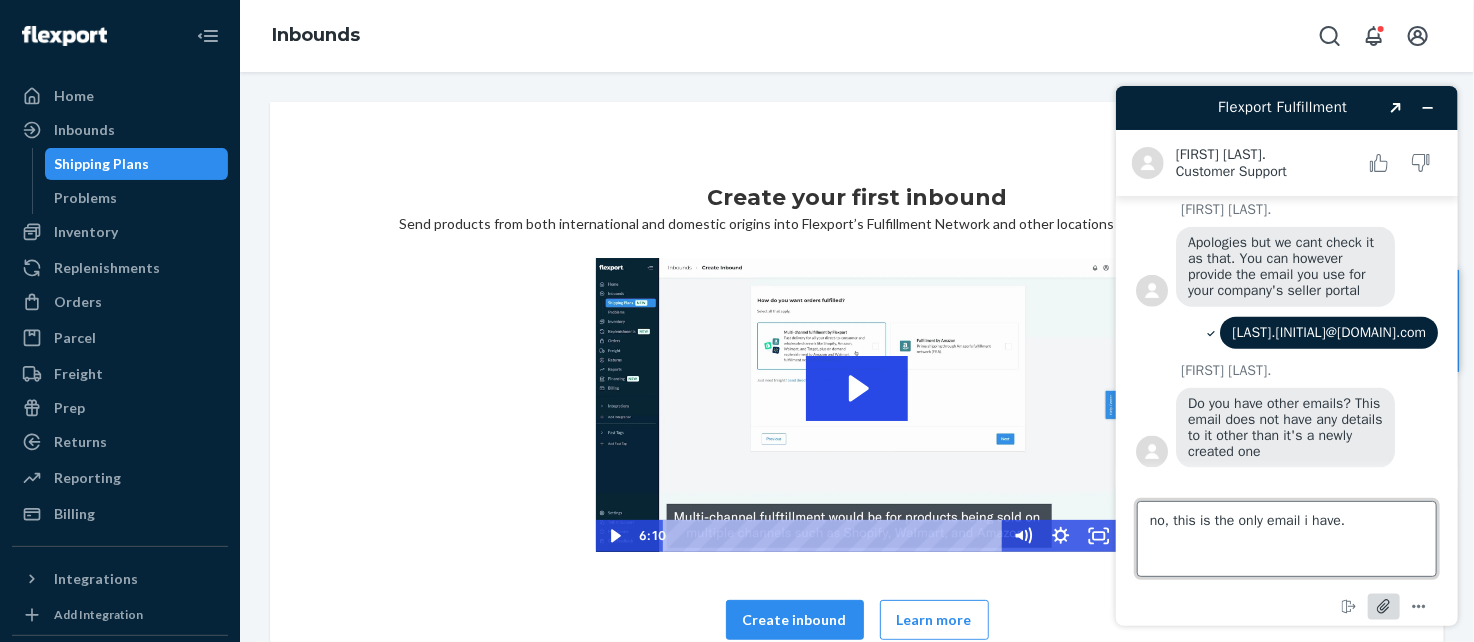 type on "no, this is the only email i have." 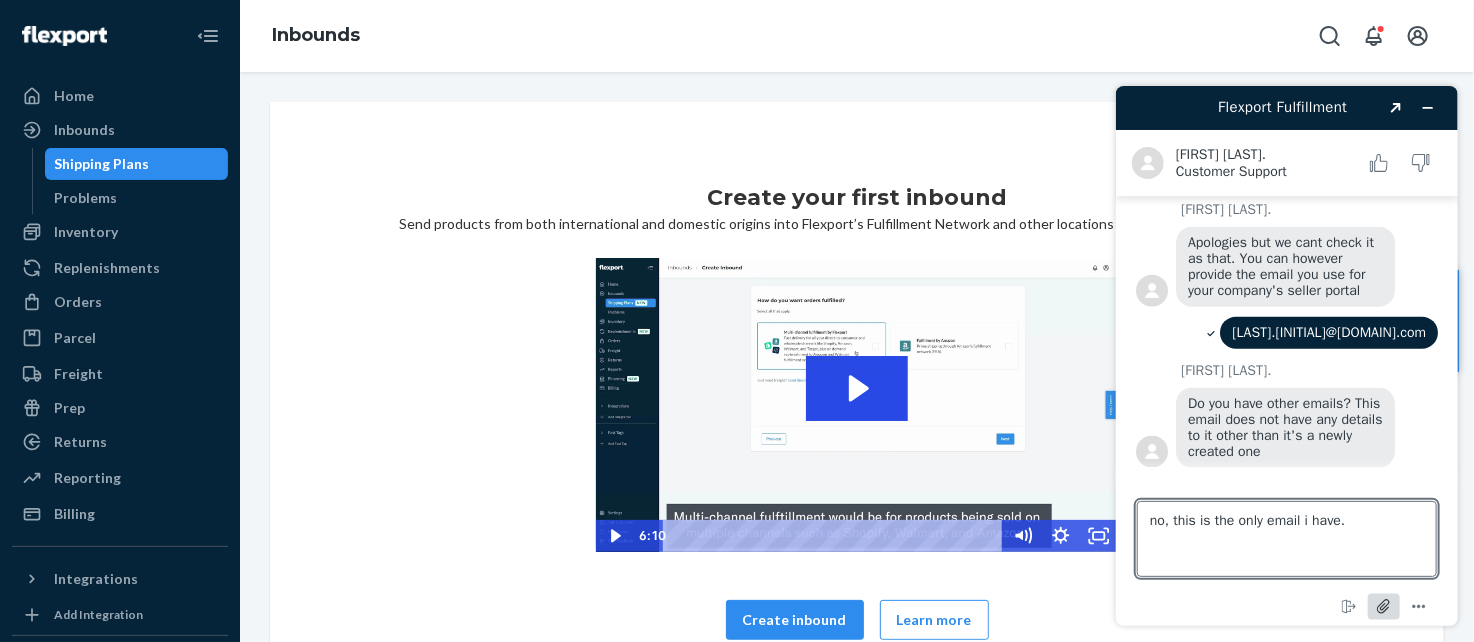 click 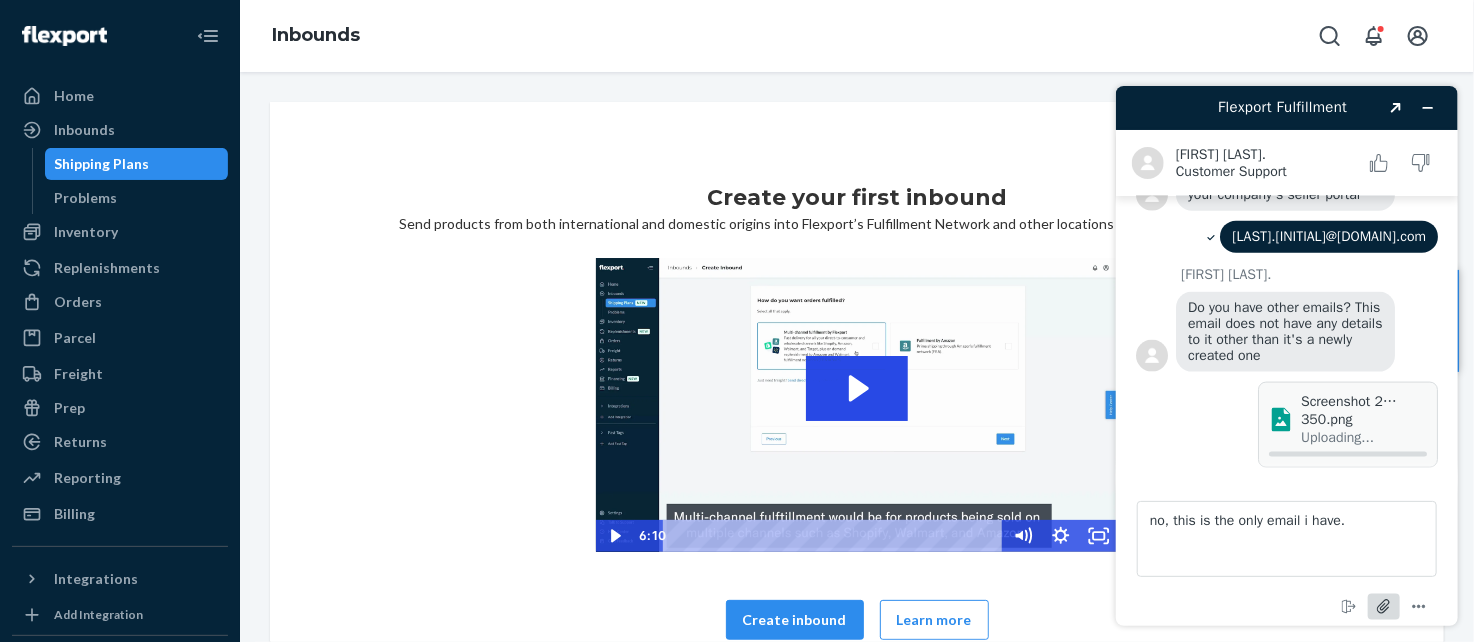 scroll, scrollTop: 1325, scrollLeft: 0, axis: vertical 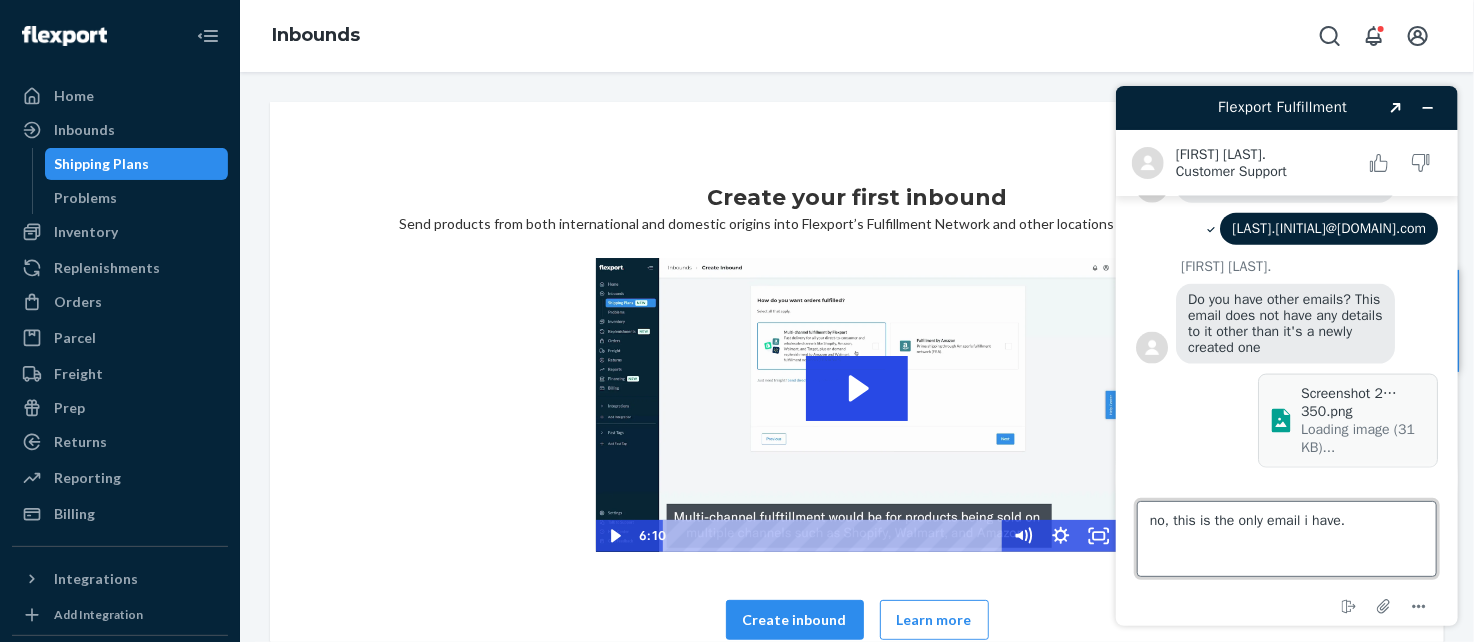 click on "no, this is the only email i have." at bounding box center [1286, 538] 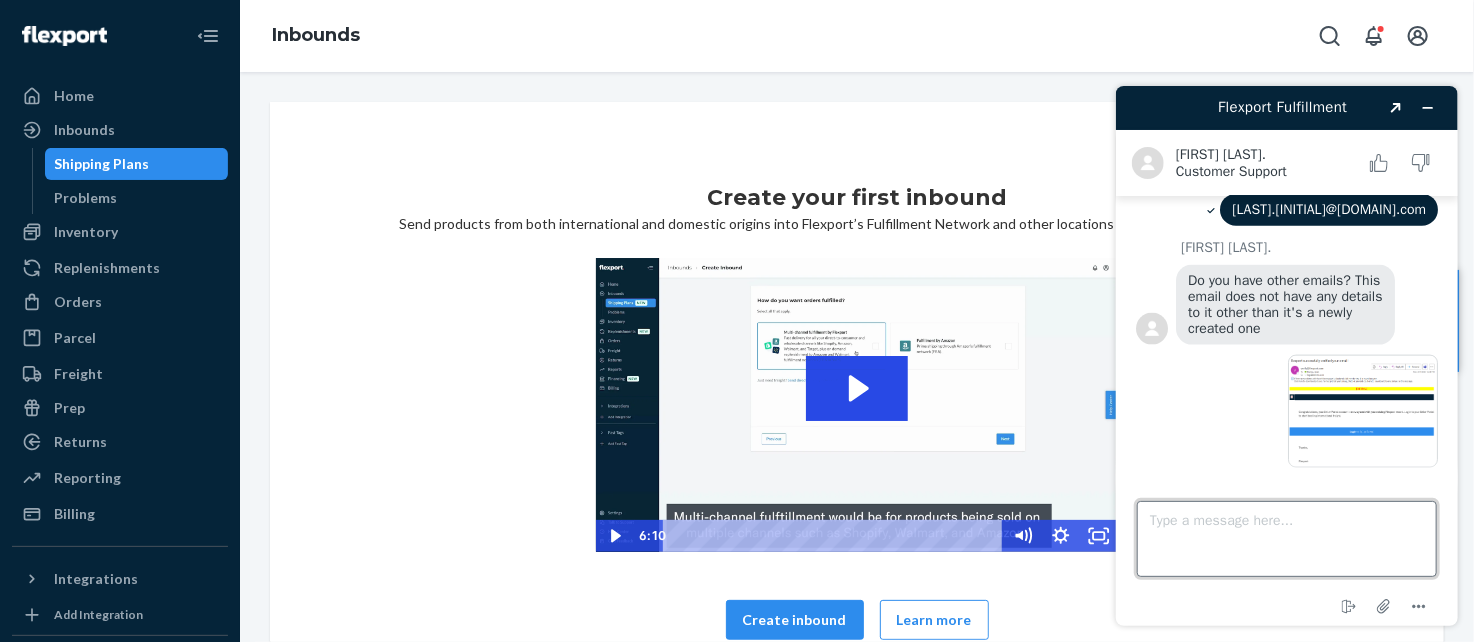 scroll, scrollTop: 1383, scrollLeft: 0, axis: vertical 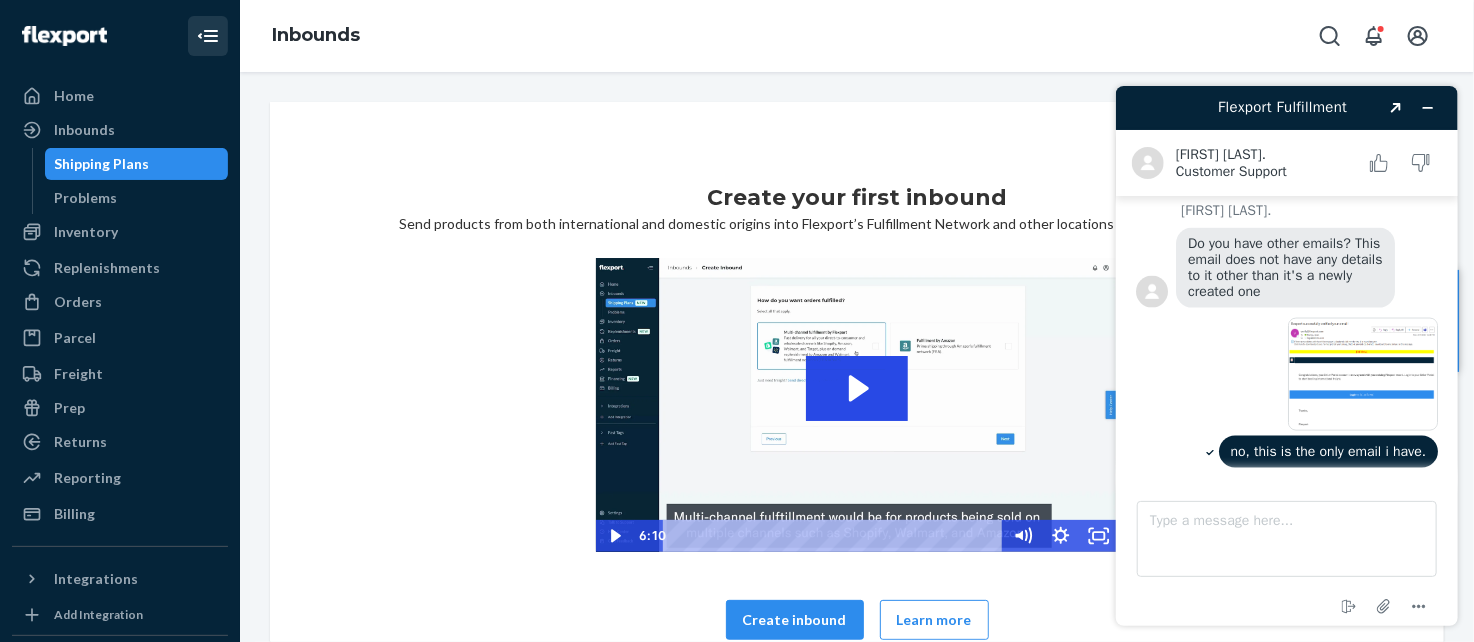 click 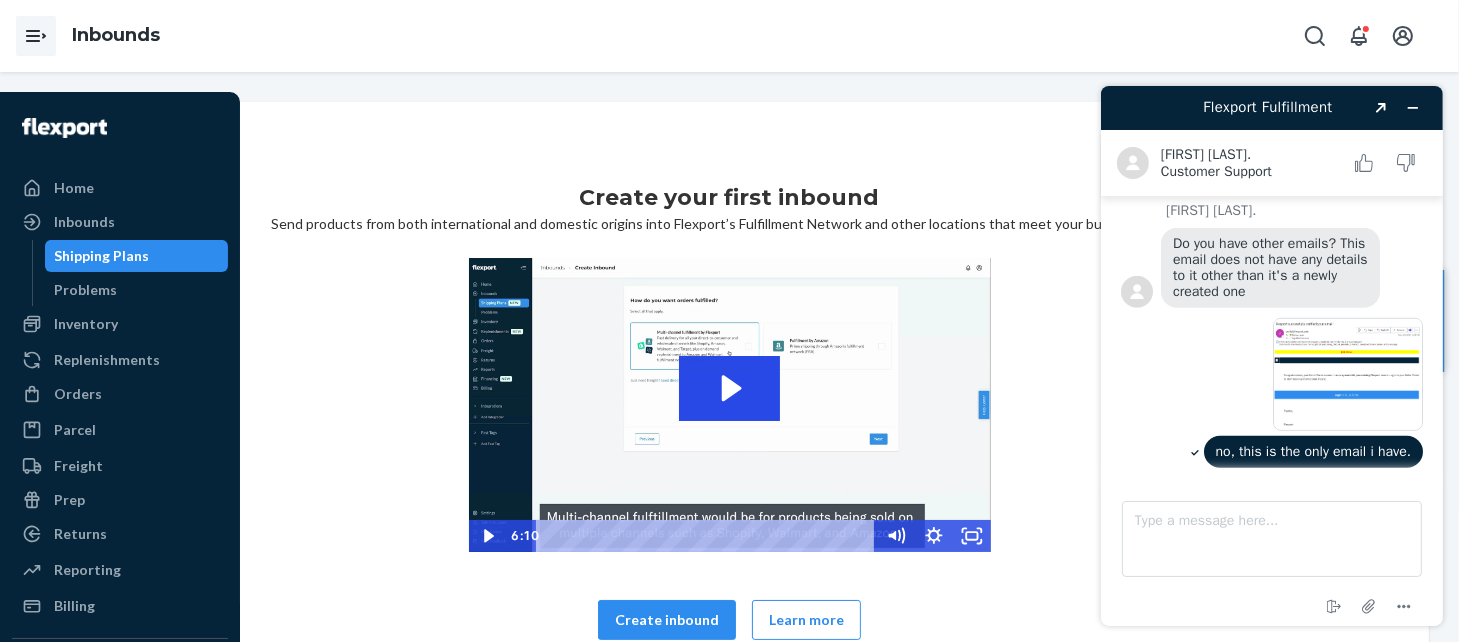click 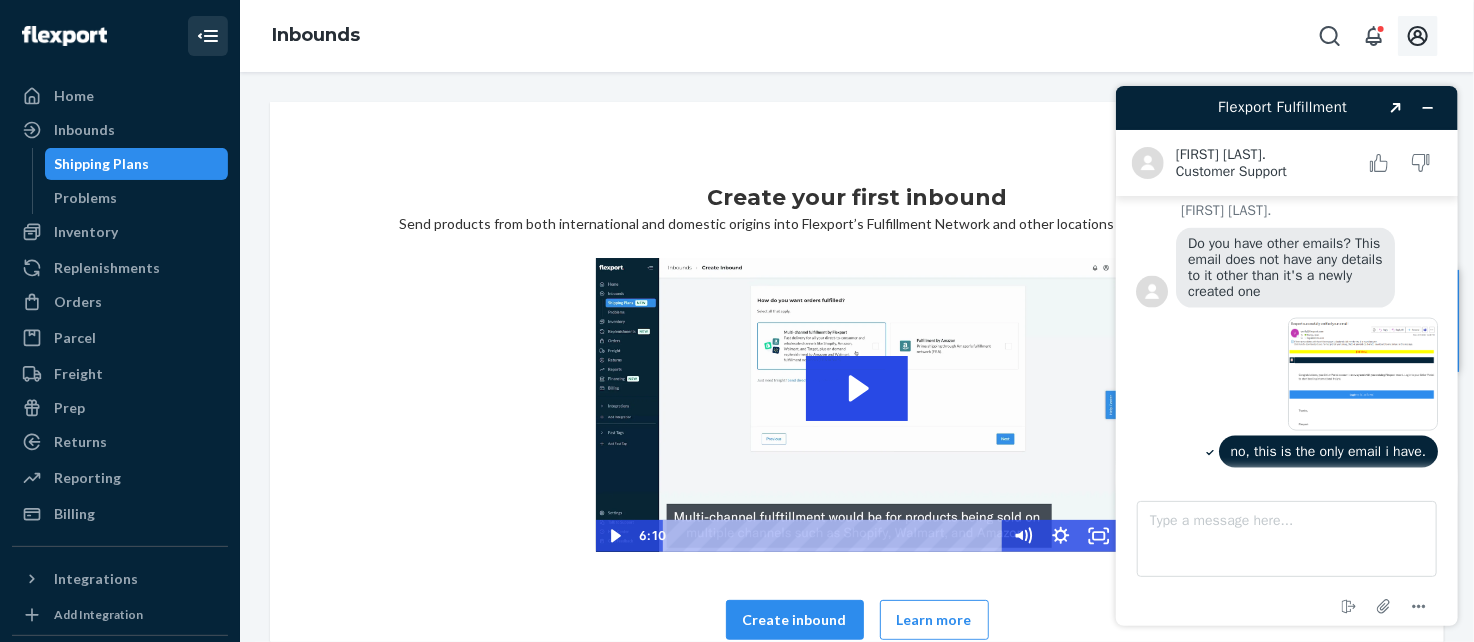 click 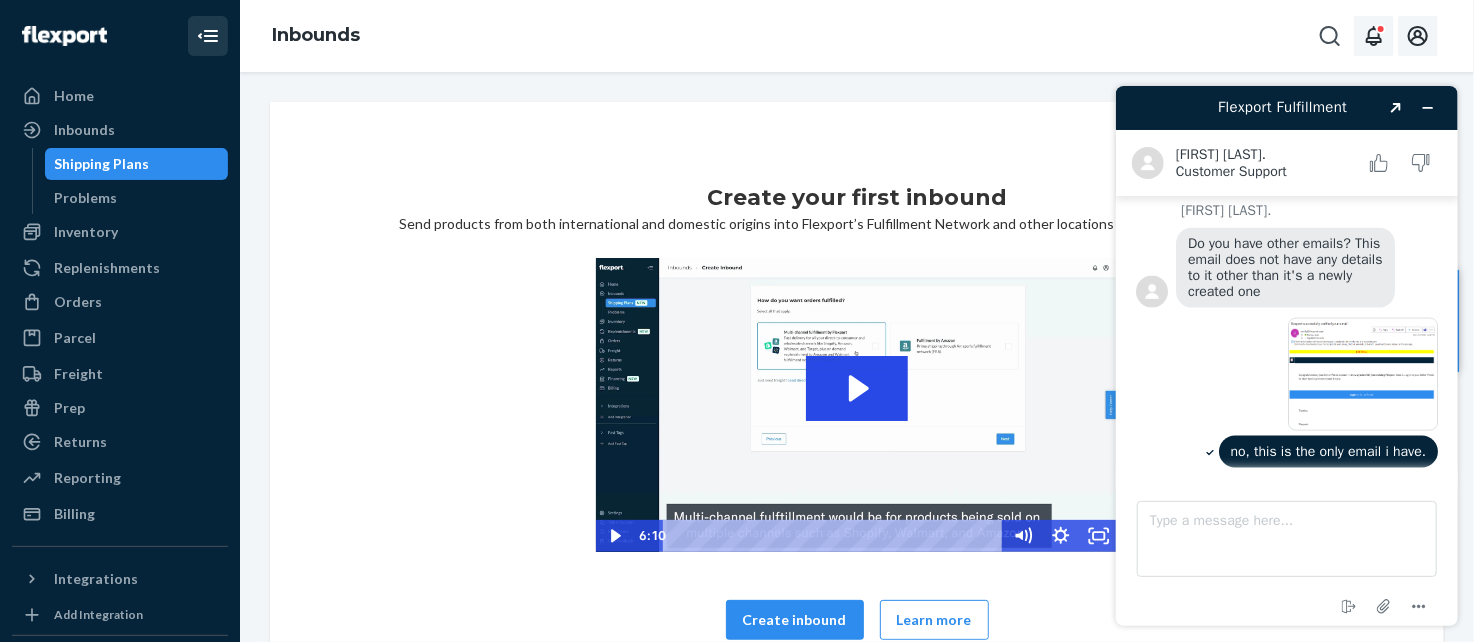click 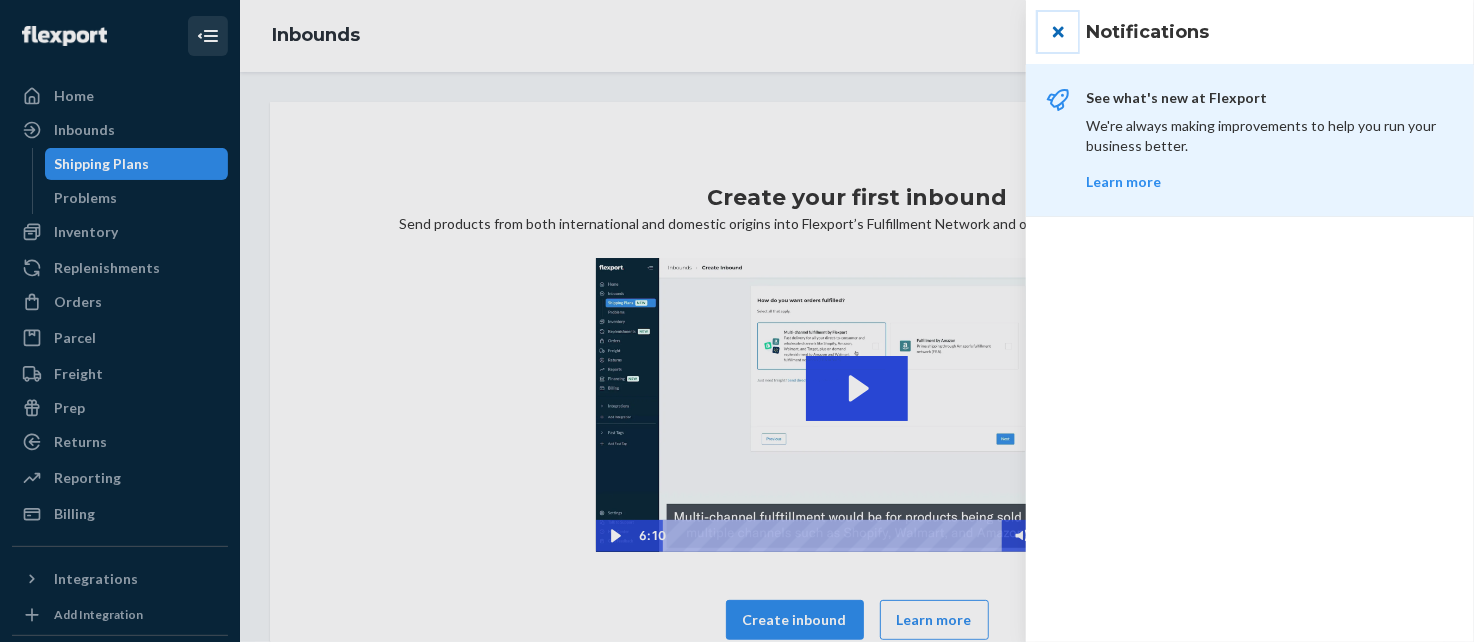 click at bounding box center (1058, 32) 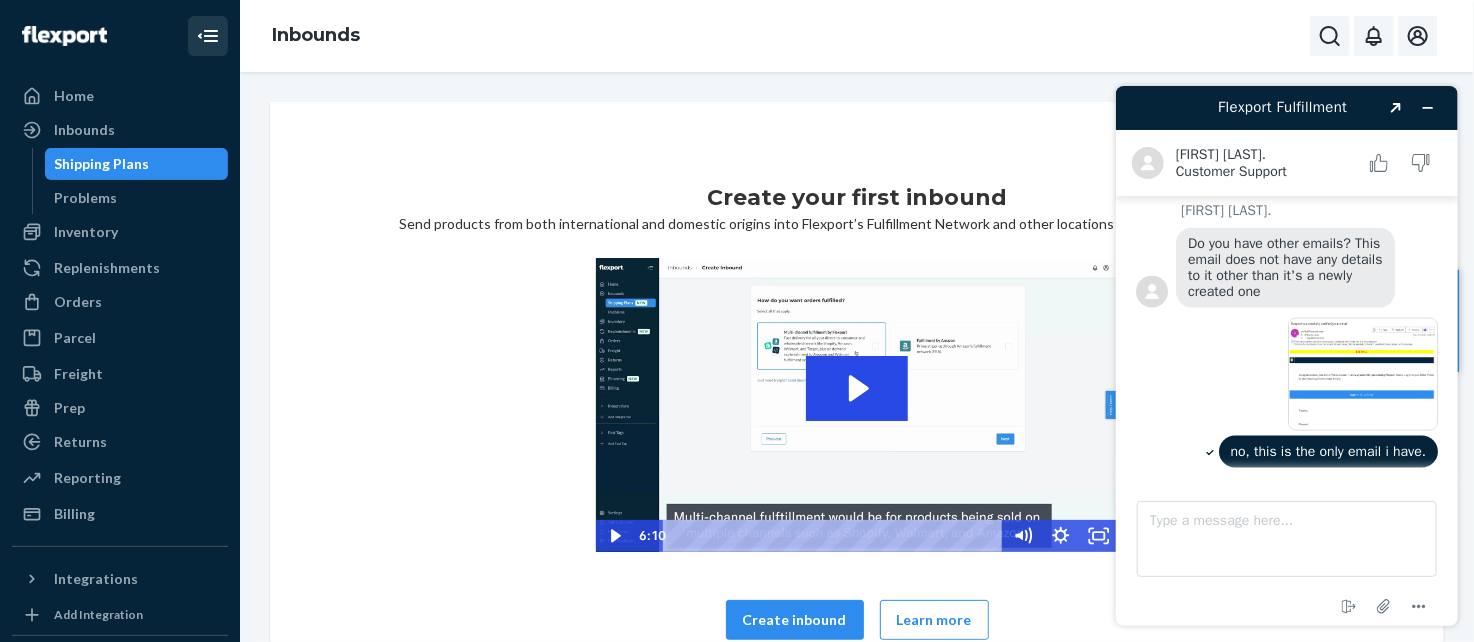 click 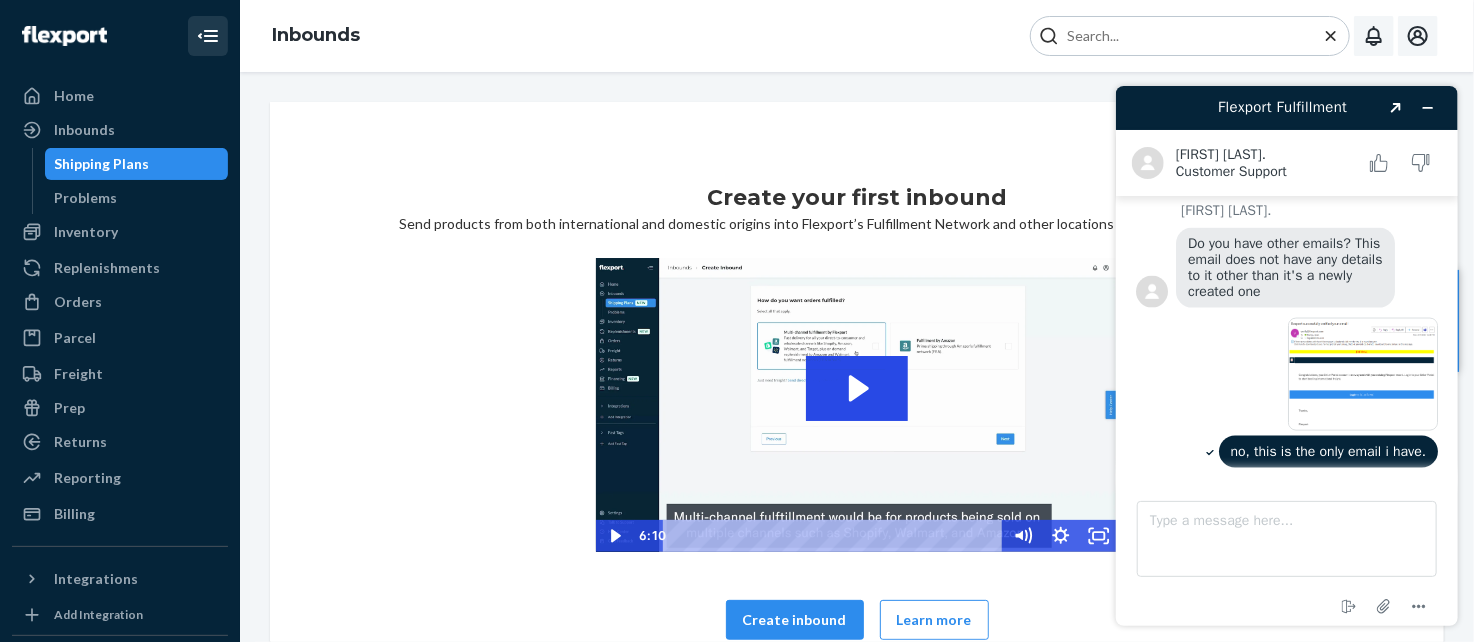 click at bounding box center (1182, 36) 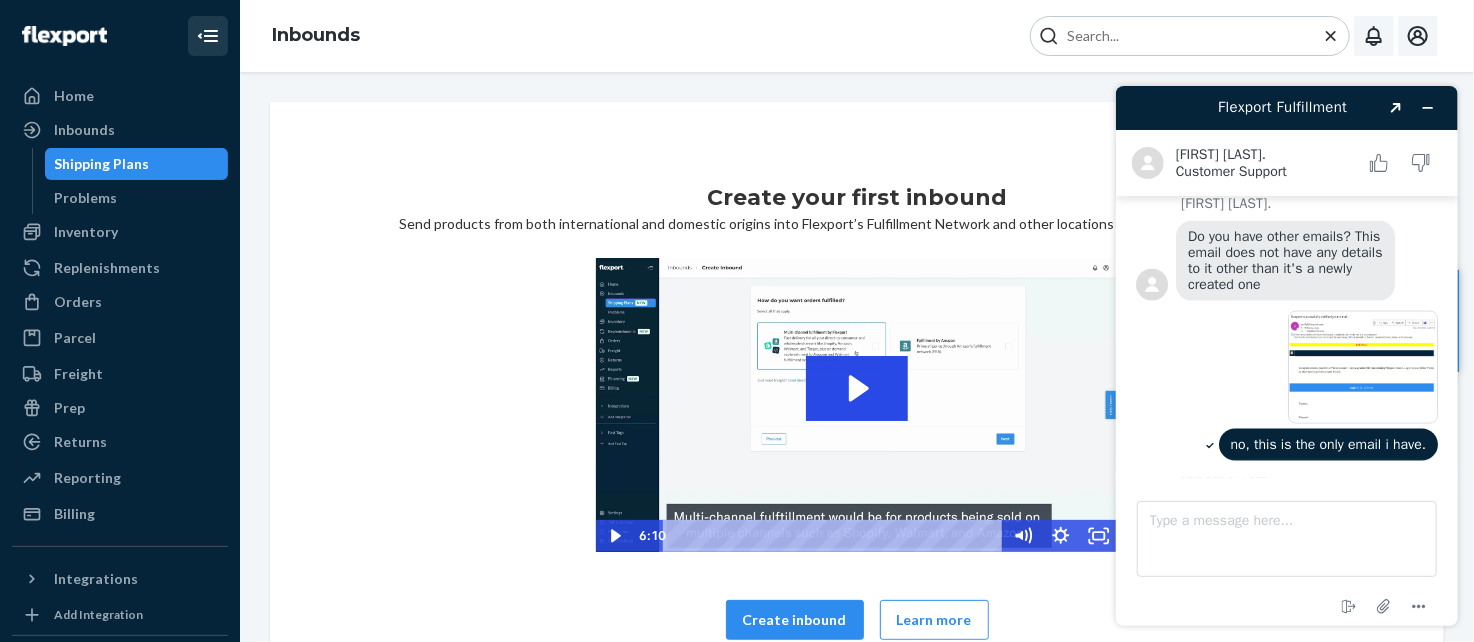 scroll, scrollTop: 1471, scrollLeft: 0, axis: vertical 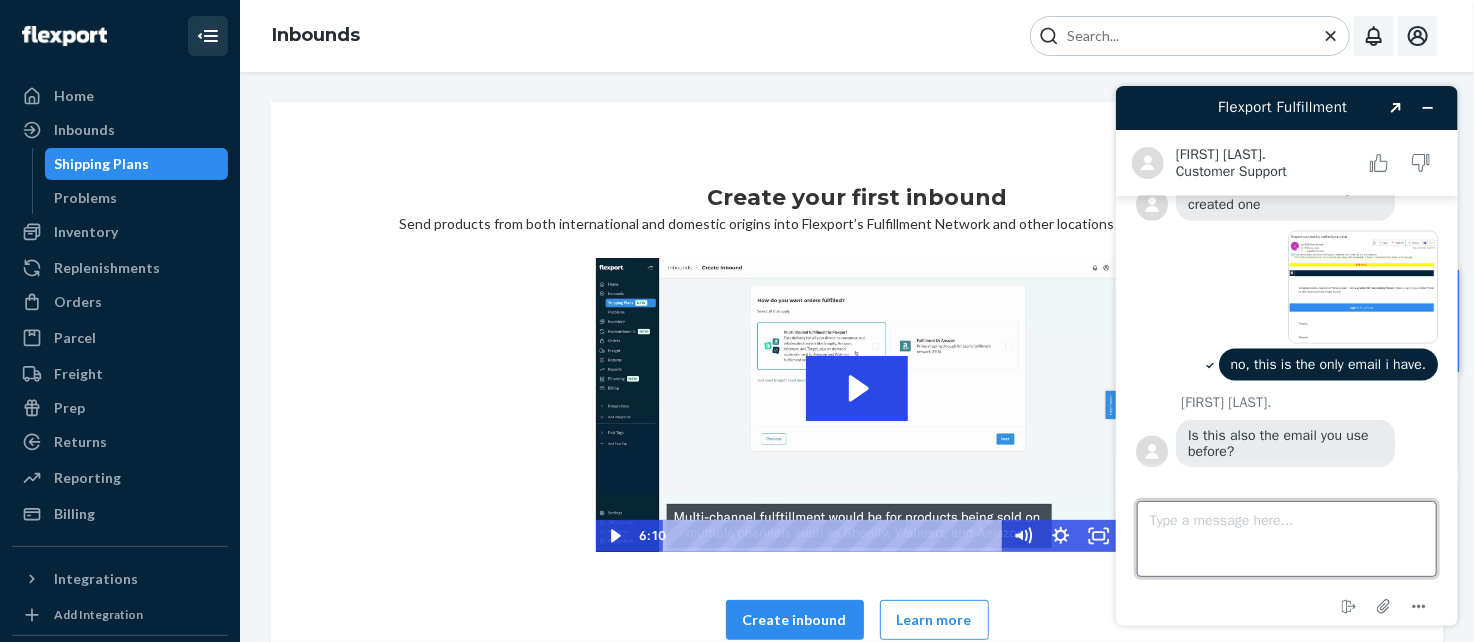 click on "Type a message here..." at bounding box center [1286, 538] 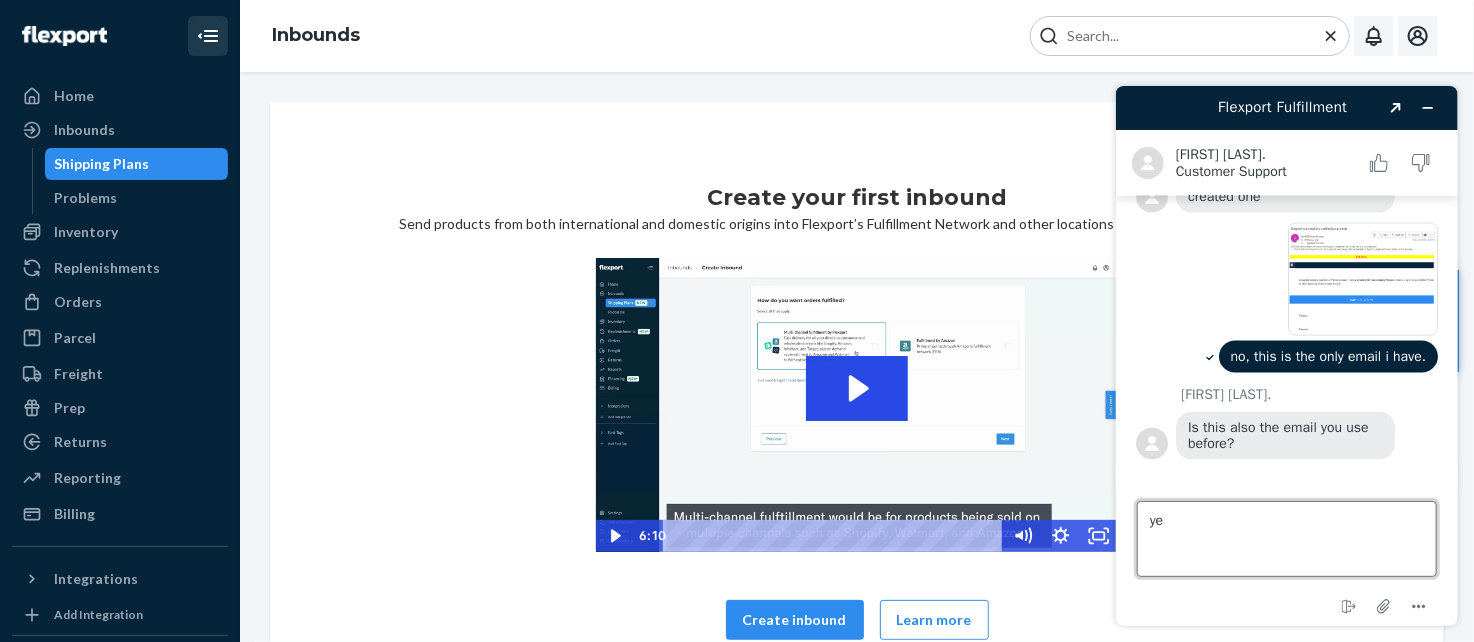 type on "yes" 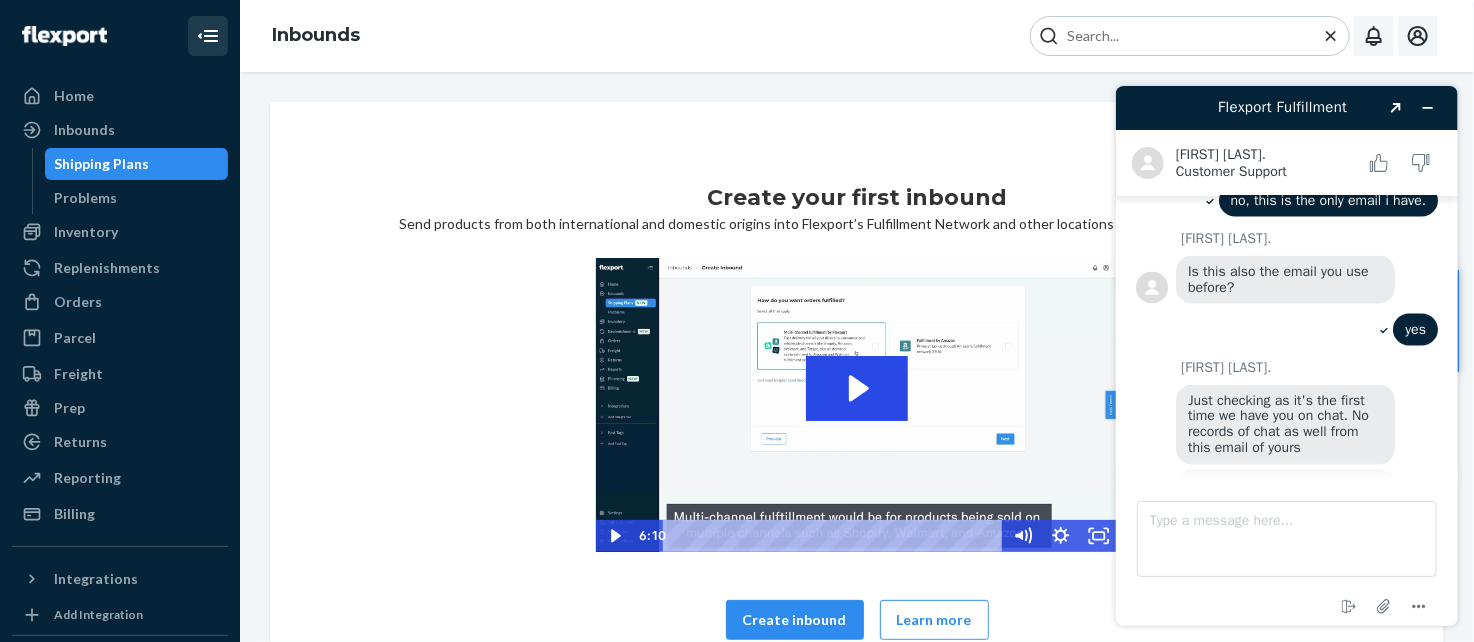 scroll, scrollTop: 1700, scrollLeft: 0, axis: vertical 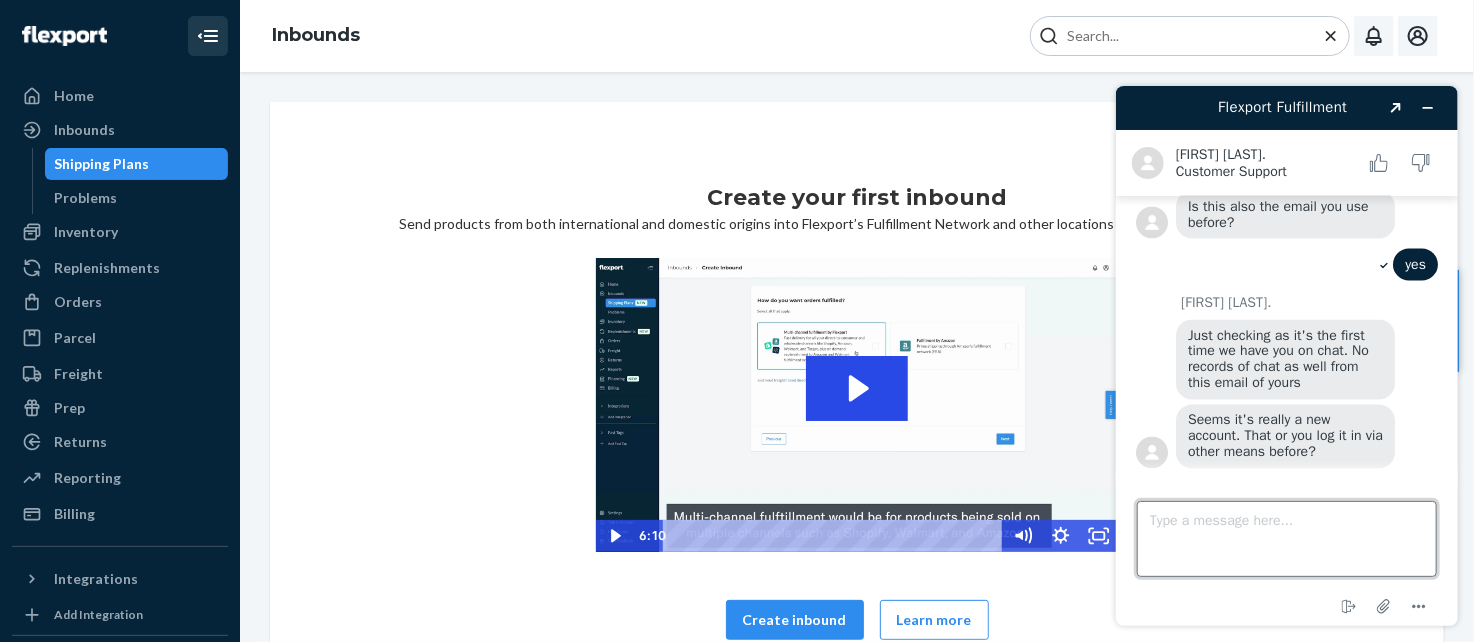 click on "Type a message here..." at bounding box center [1286, 538] 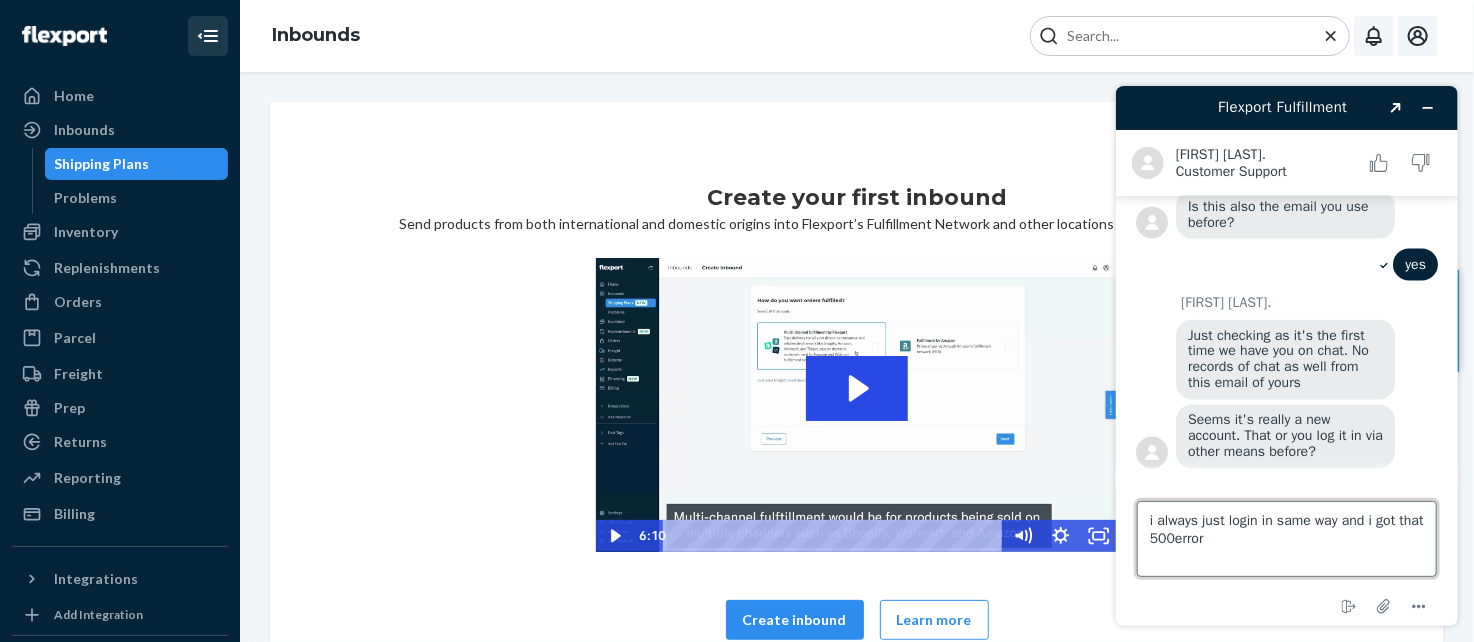 type on "i always just login in same way and i got that 500 error" 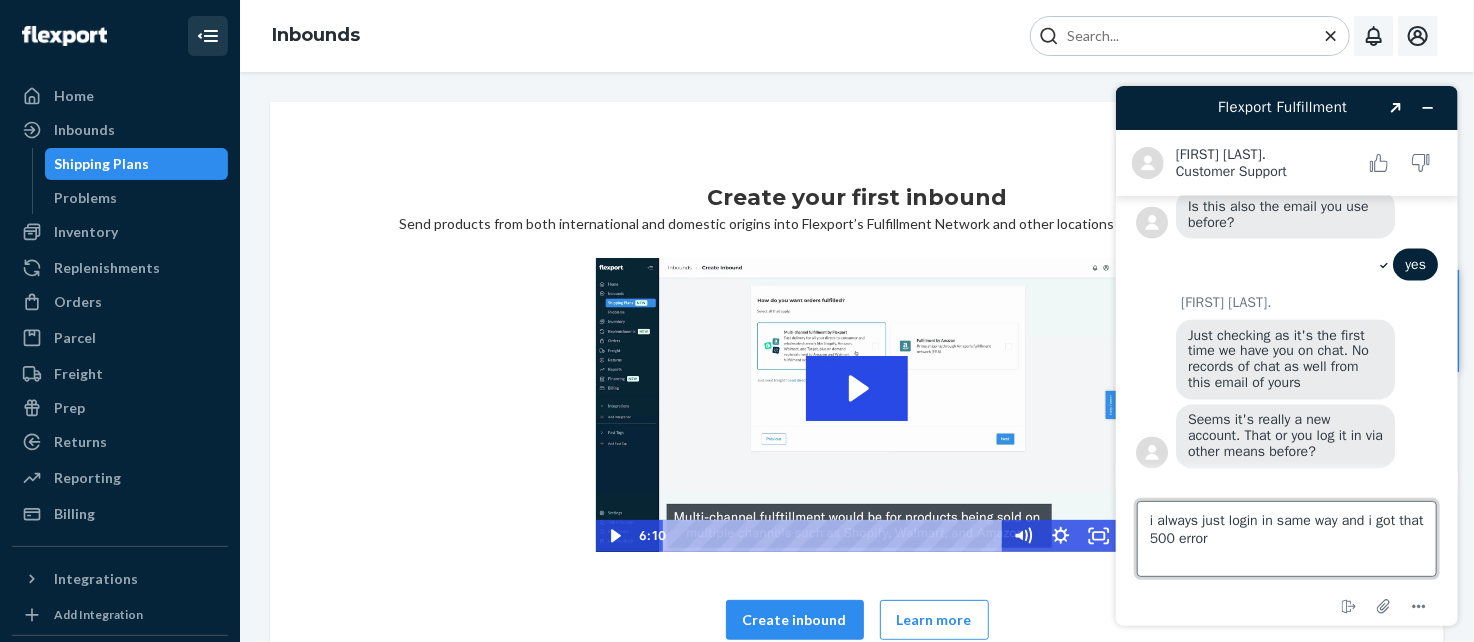 scroll, scrollTop: 1706, scrollLeft: 0, axis: vertical 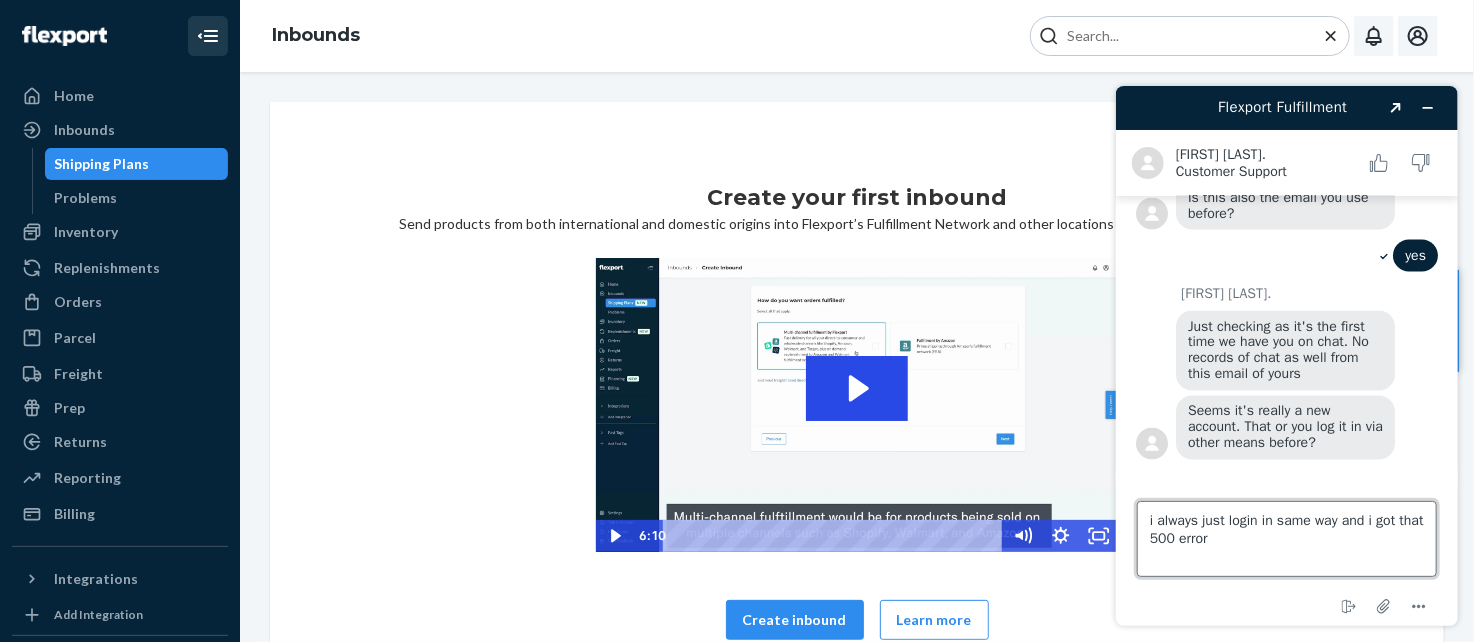 click on "i always just login in same way and i got that 500 error" at bounding box center (1286, 538) 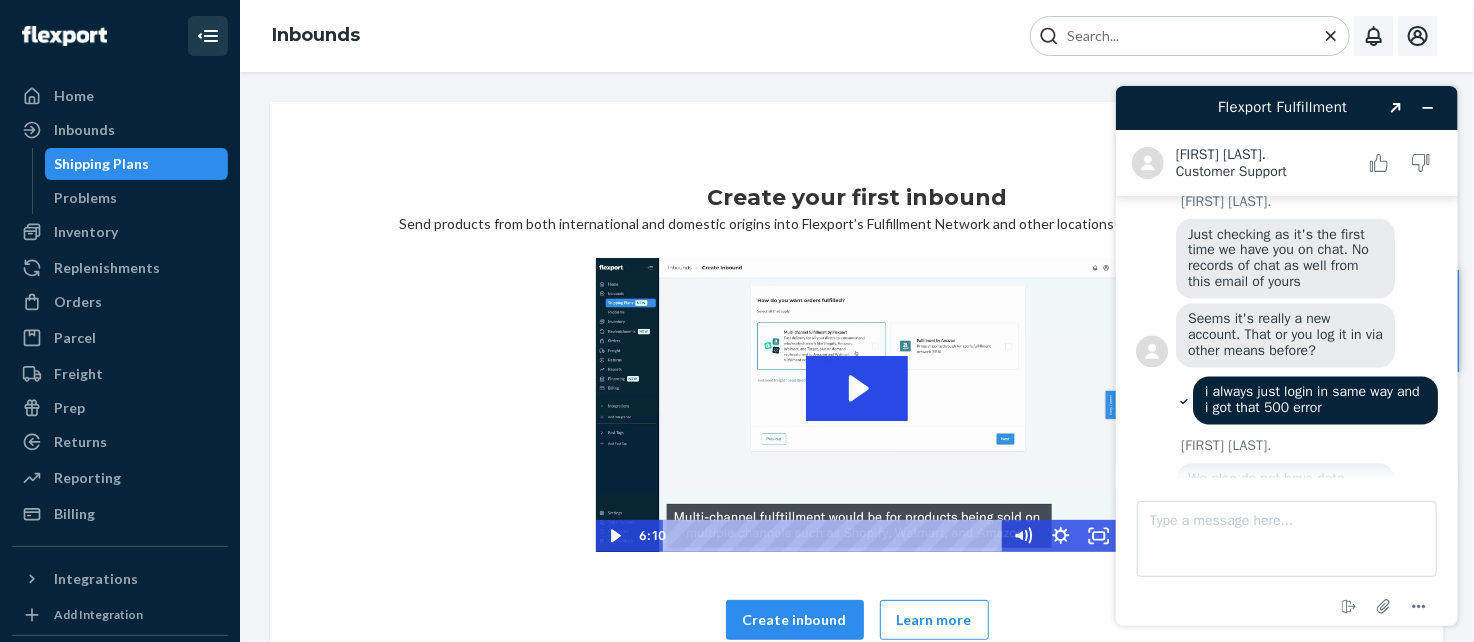 scroll, scrollTop: 1968, scrollLeft: 0, axis: vertical 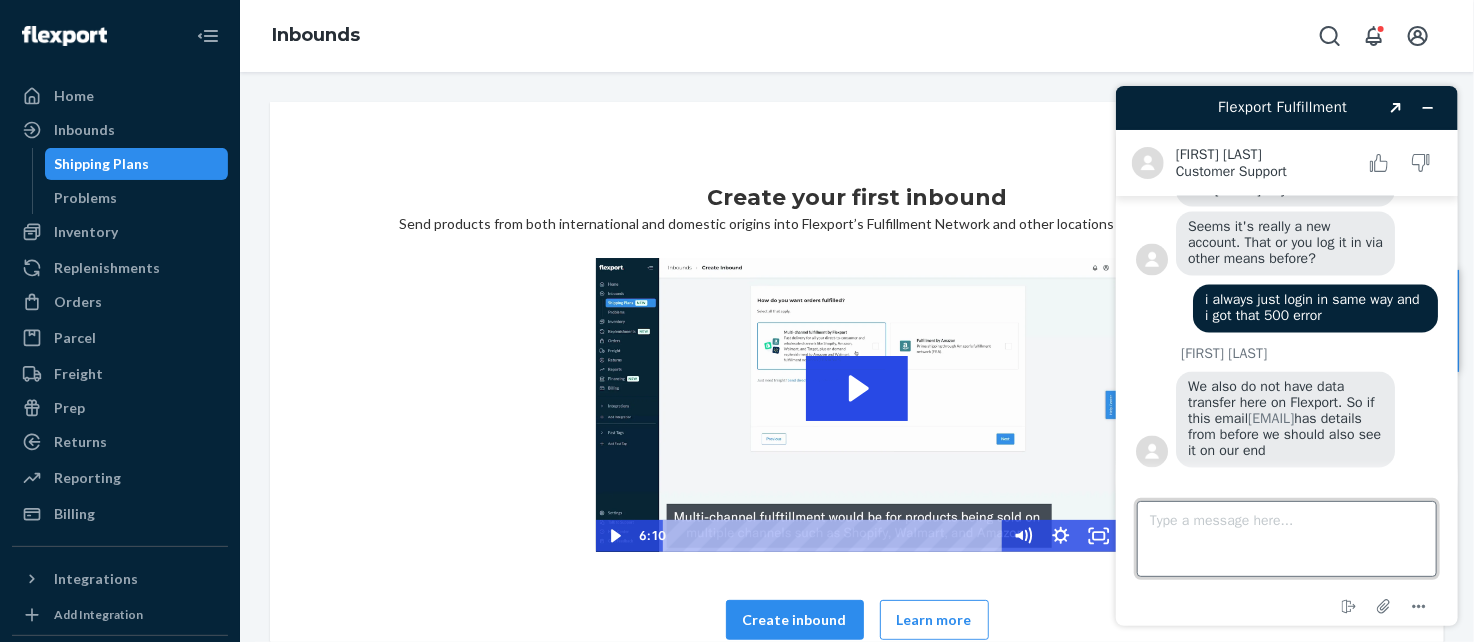 click on "Type a message here..." at bounding box center [1286, 538] 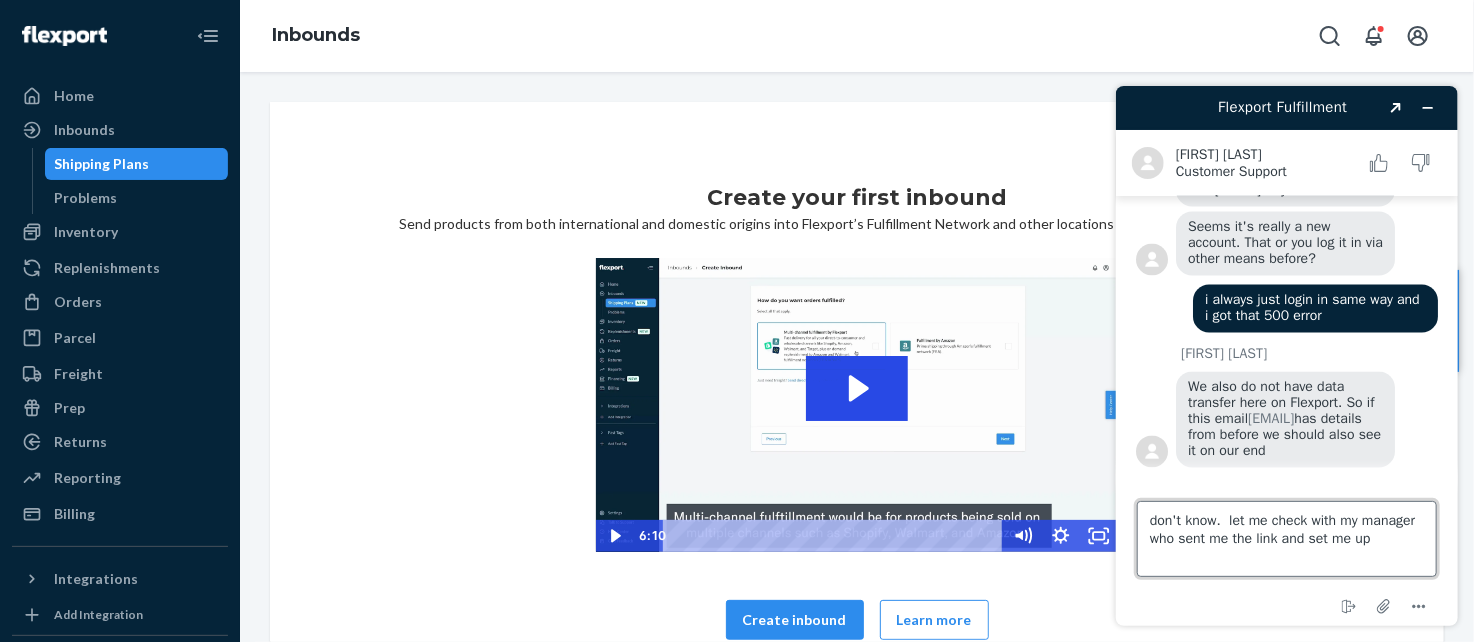 type on "don't know.  let me check with my manager who sent me the link and set me up." 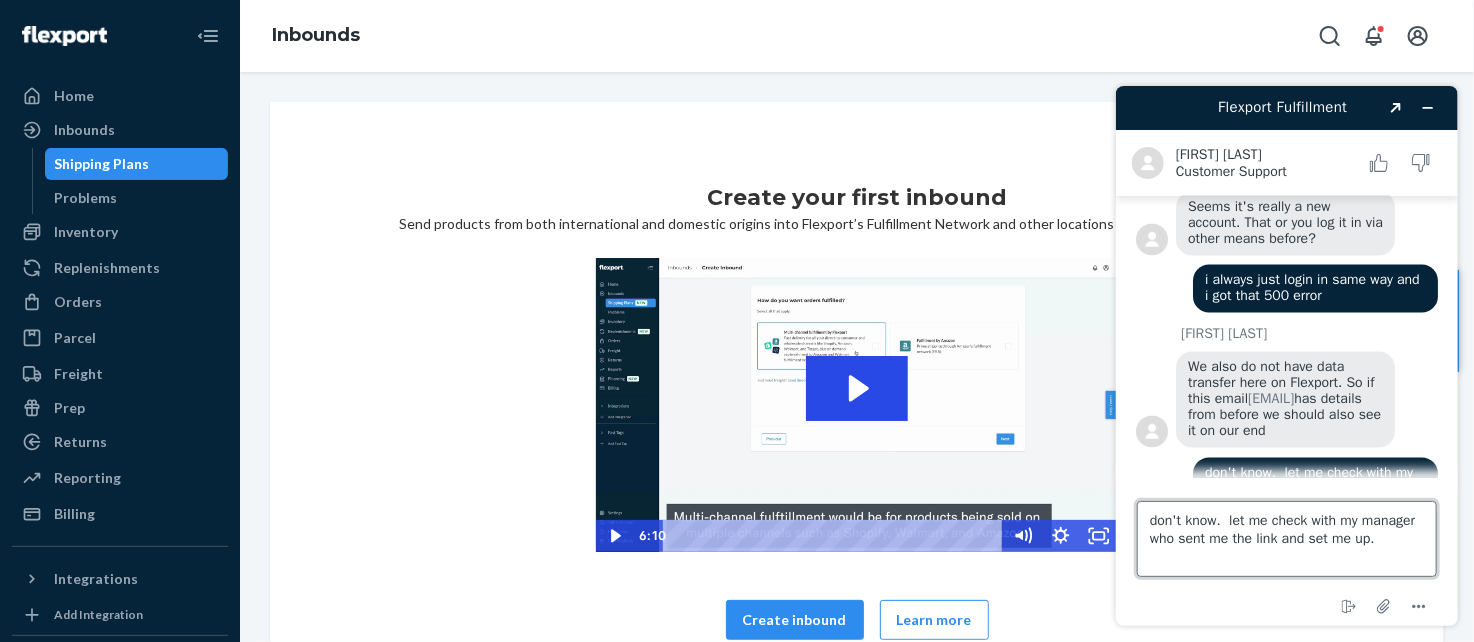 scroll, scrollTop: 1973, scrollLeft: 0, axis: vertical 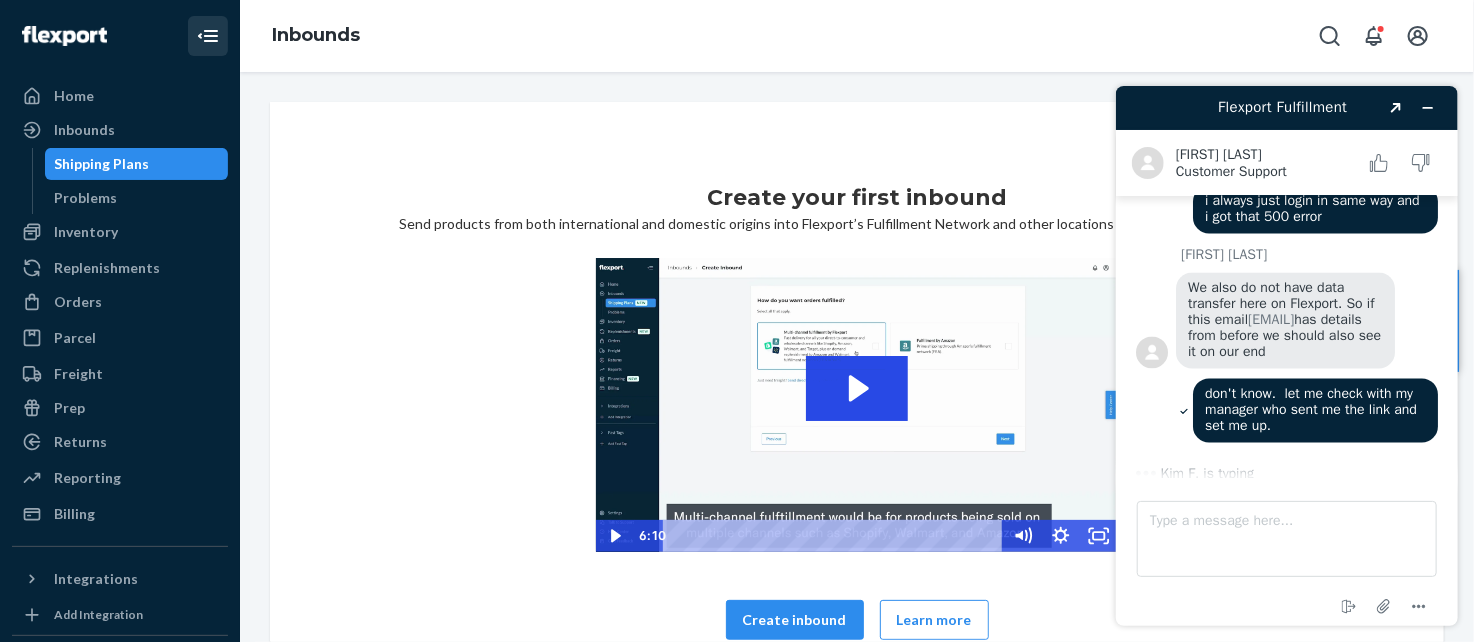 click 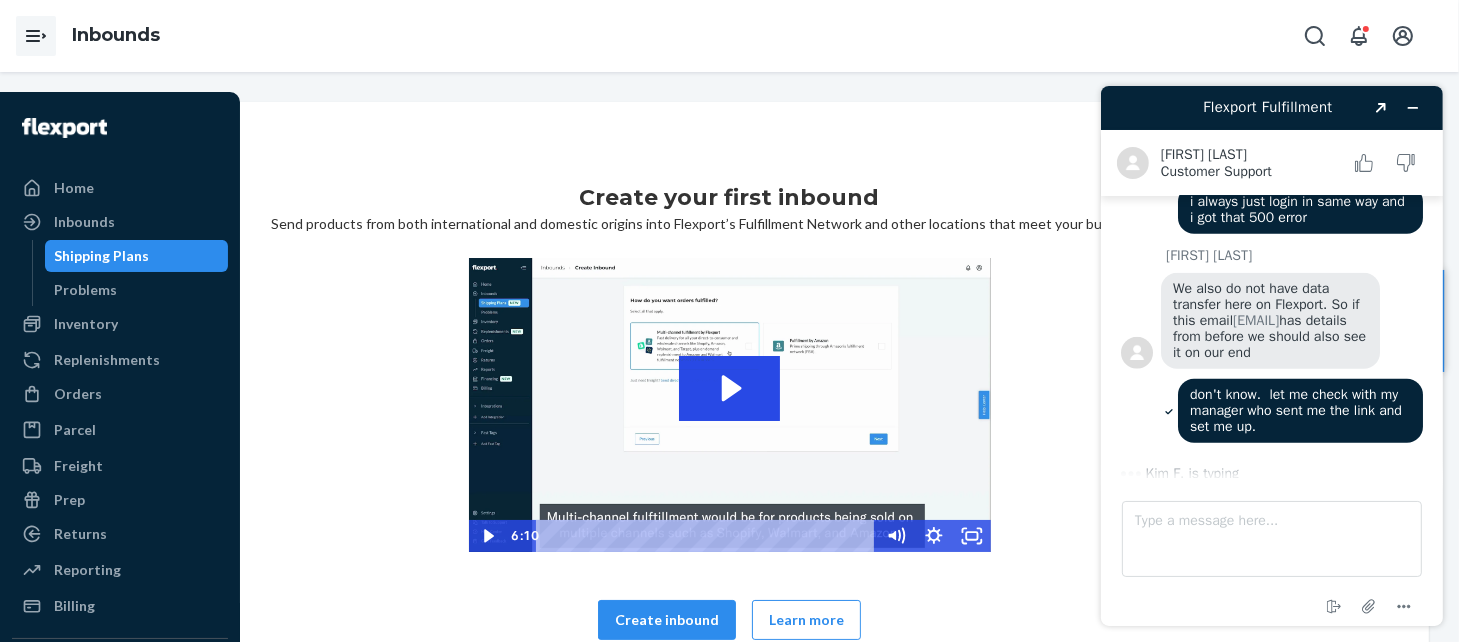 click 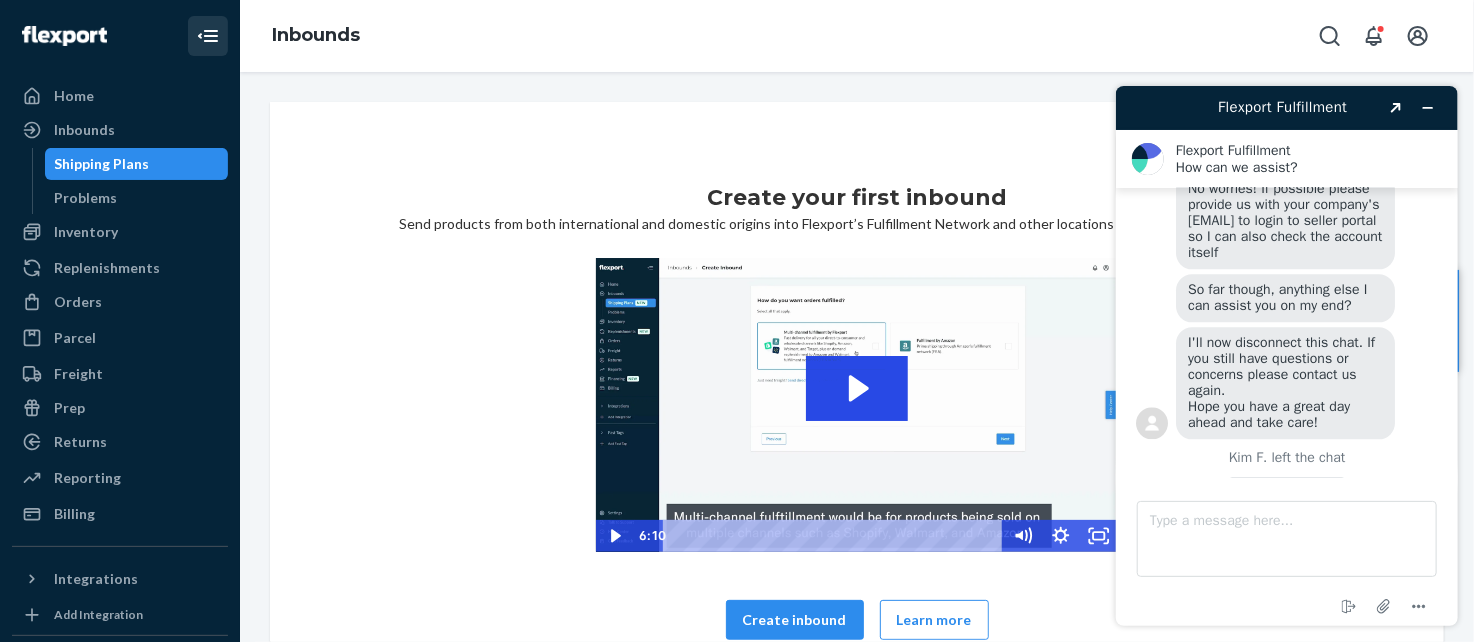 scroll, scrollTop: 2376, scrollLeft: 0, axis: vertical 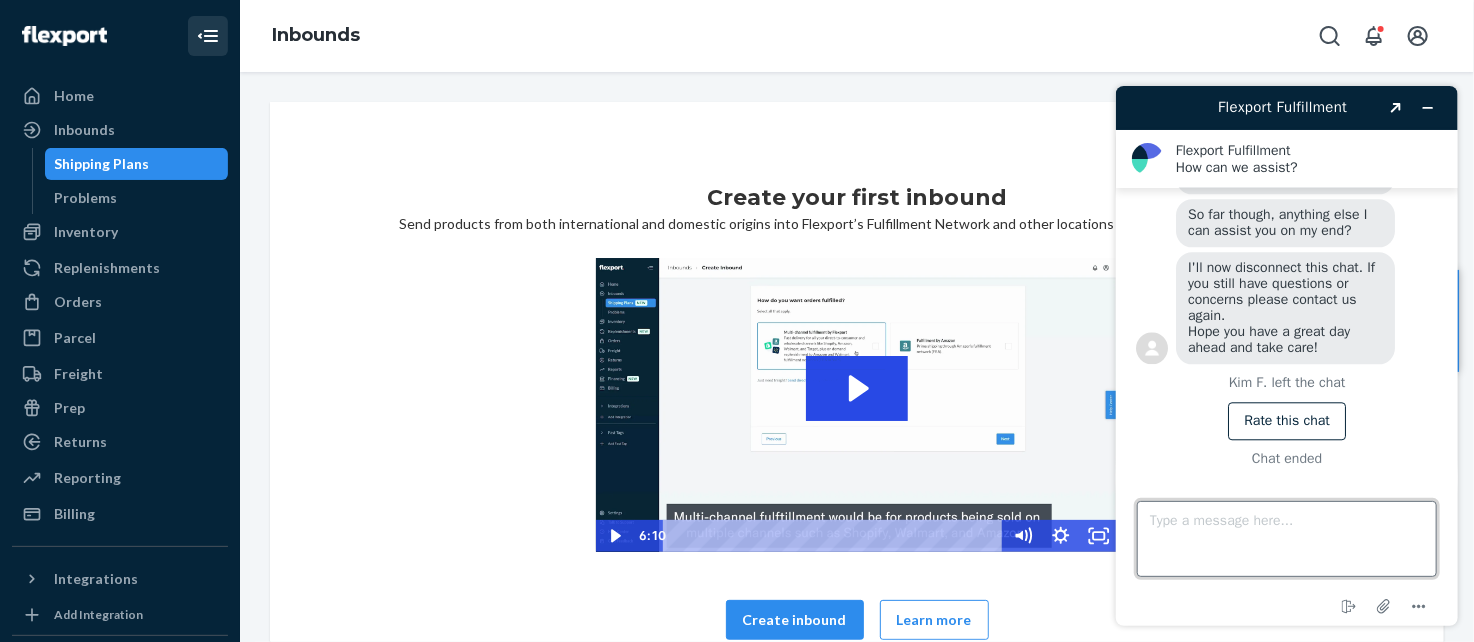 click on "Type a message here..." at bounding box center [1286, 538] 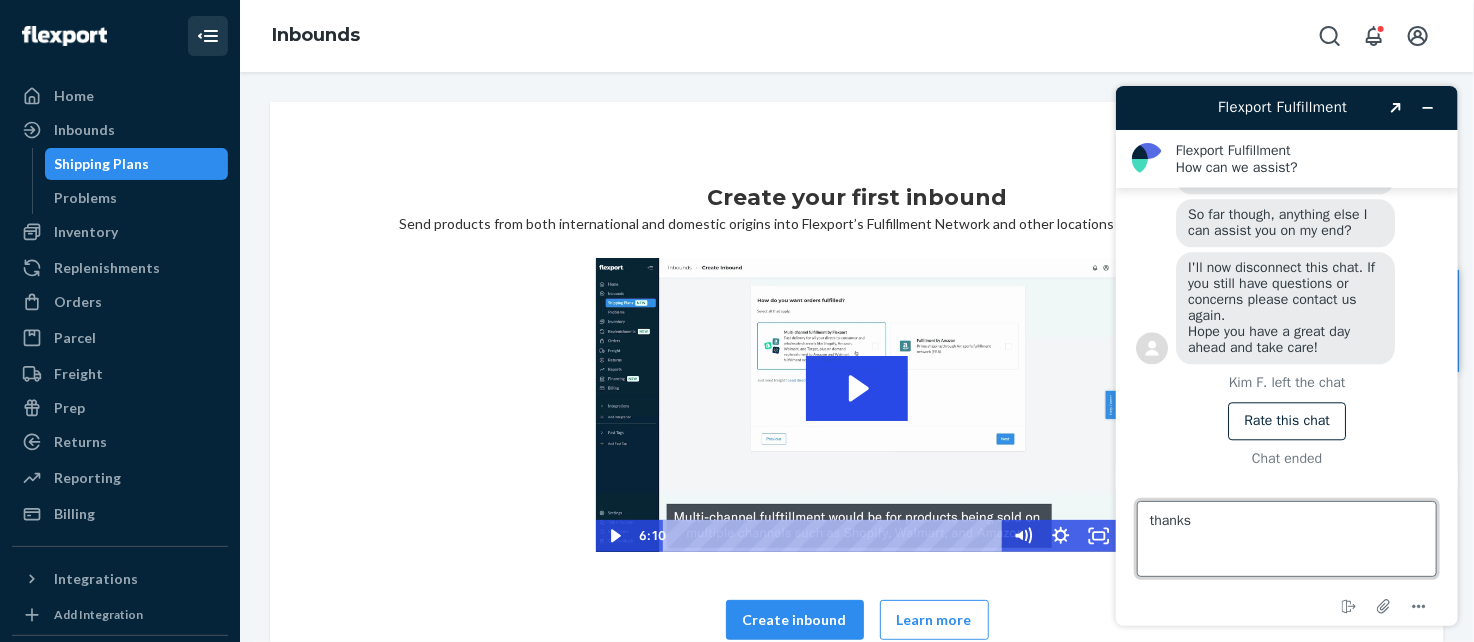 type on "thanks!" 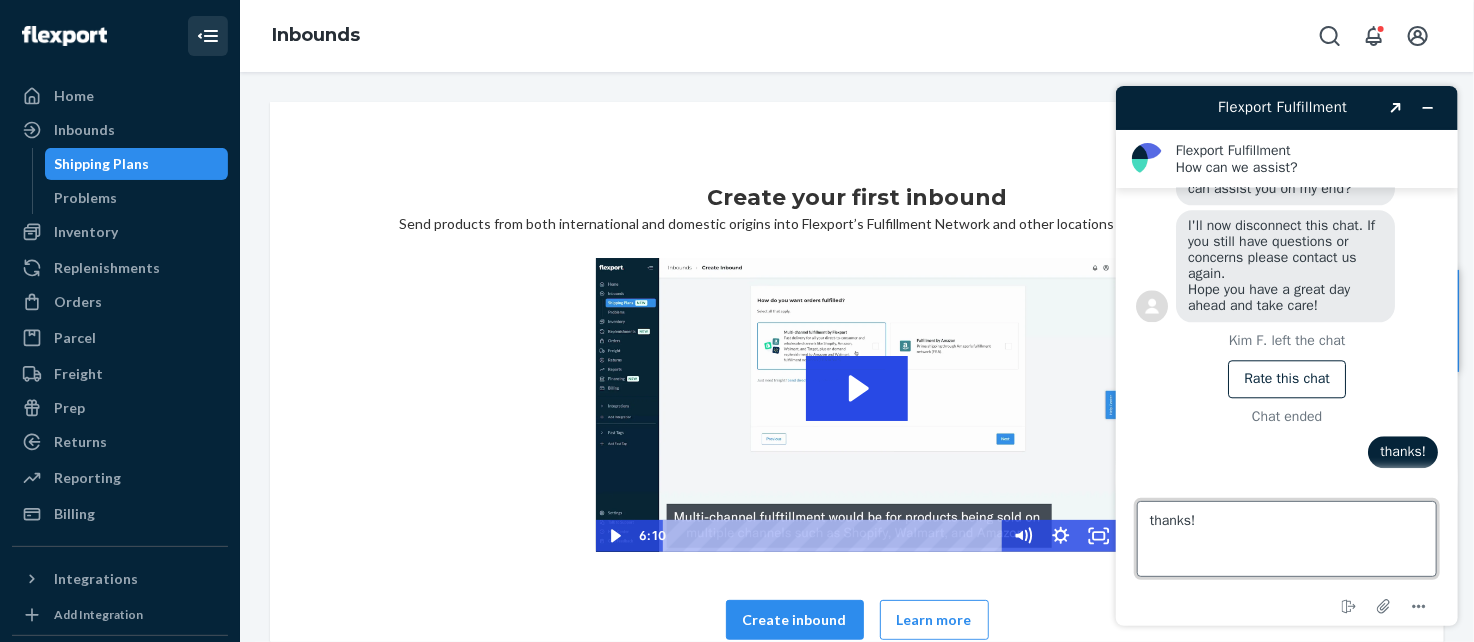 type 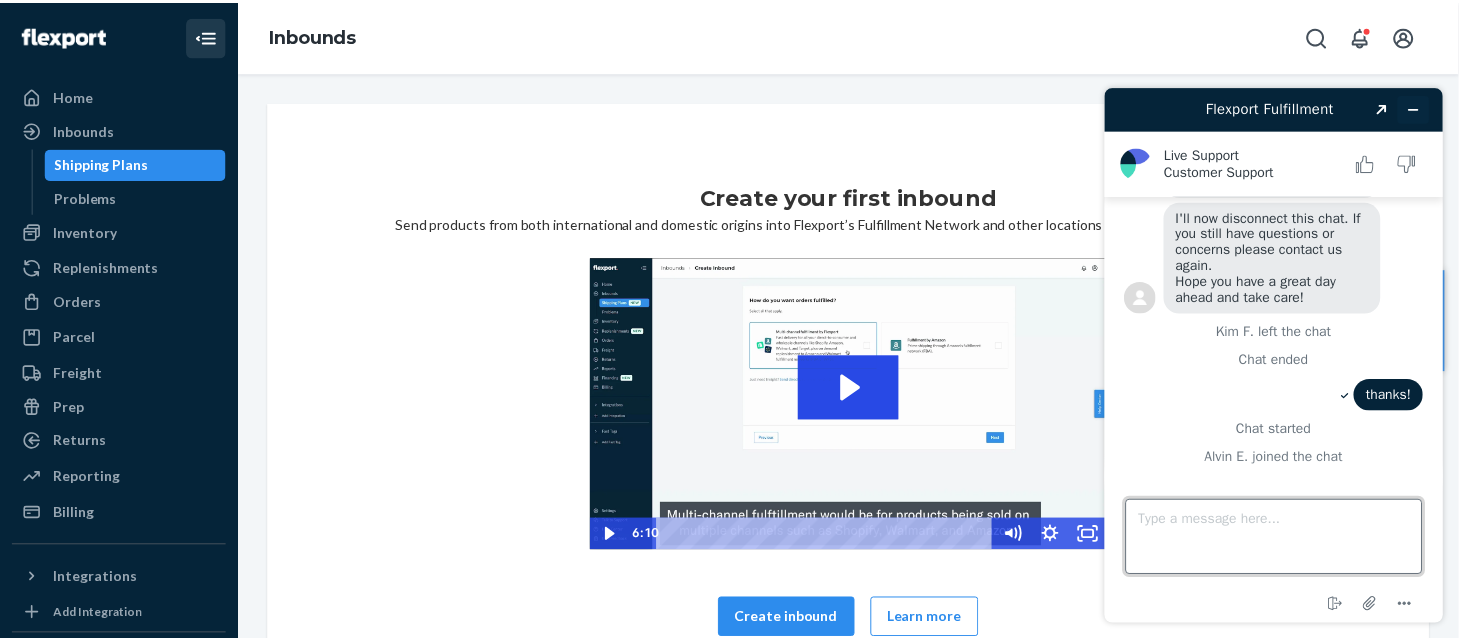 scroll, scrollTop: 2434, scrollLeft: 0, axis: vertical 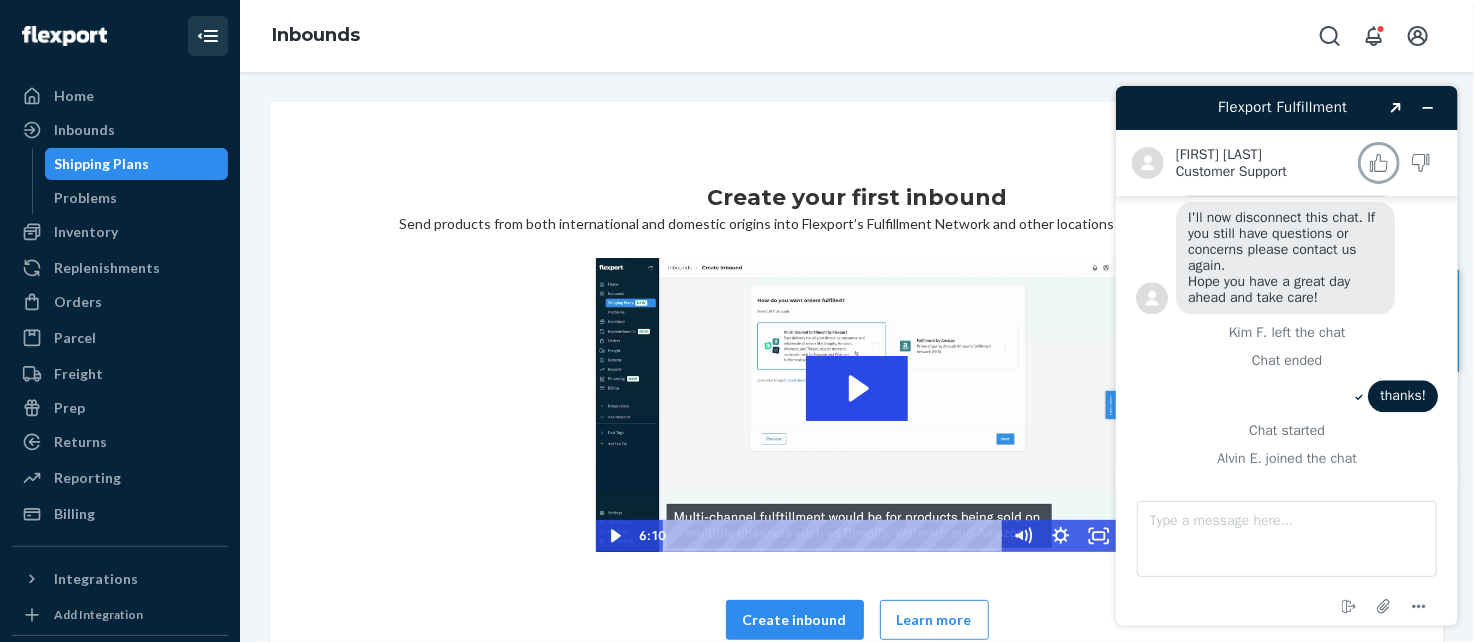 drag, startPoint x: 1381, startPoint y: 163, endPoint x: 1062, endPoint y: 153, distance: 319.1567 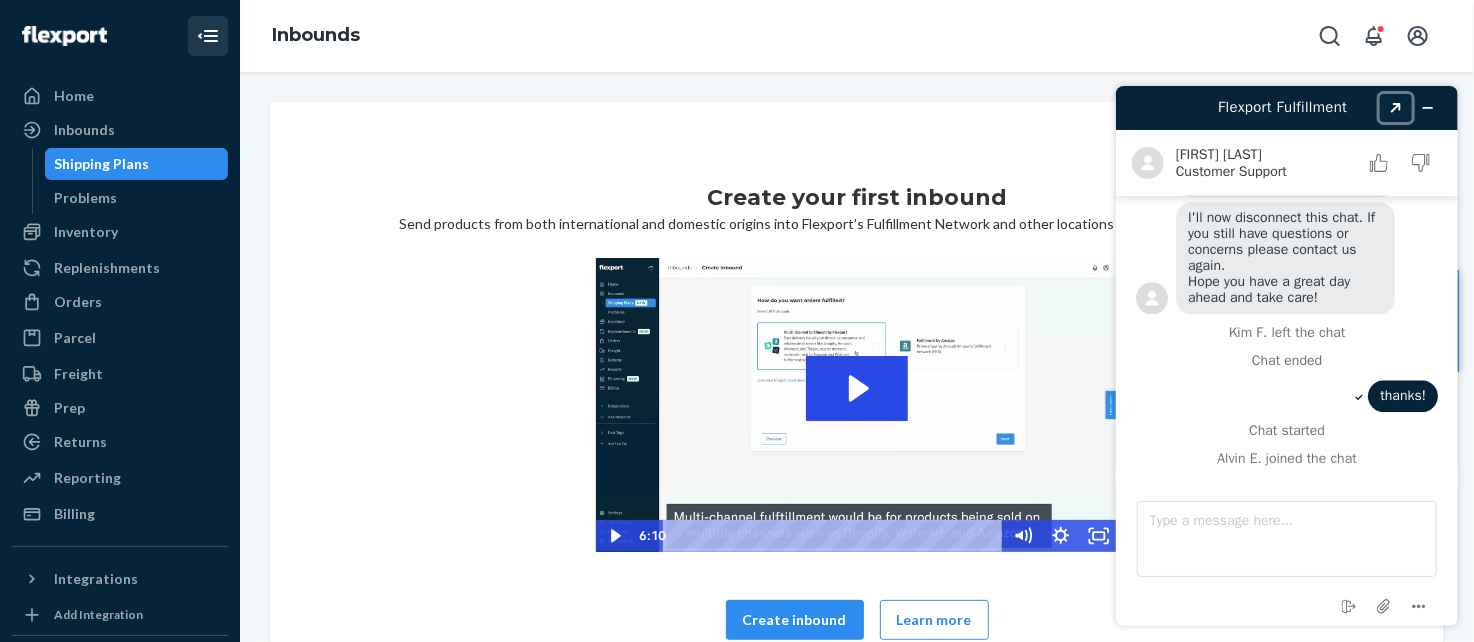 click on "Created with Sketch." 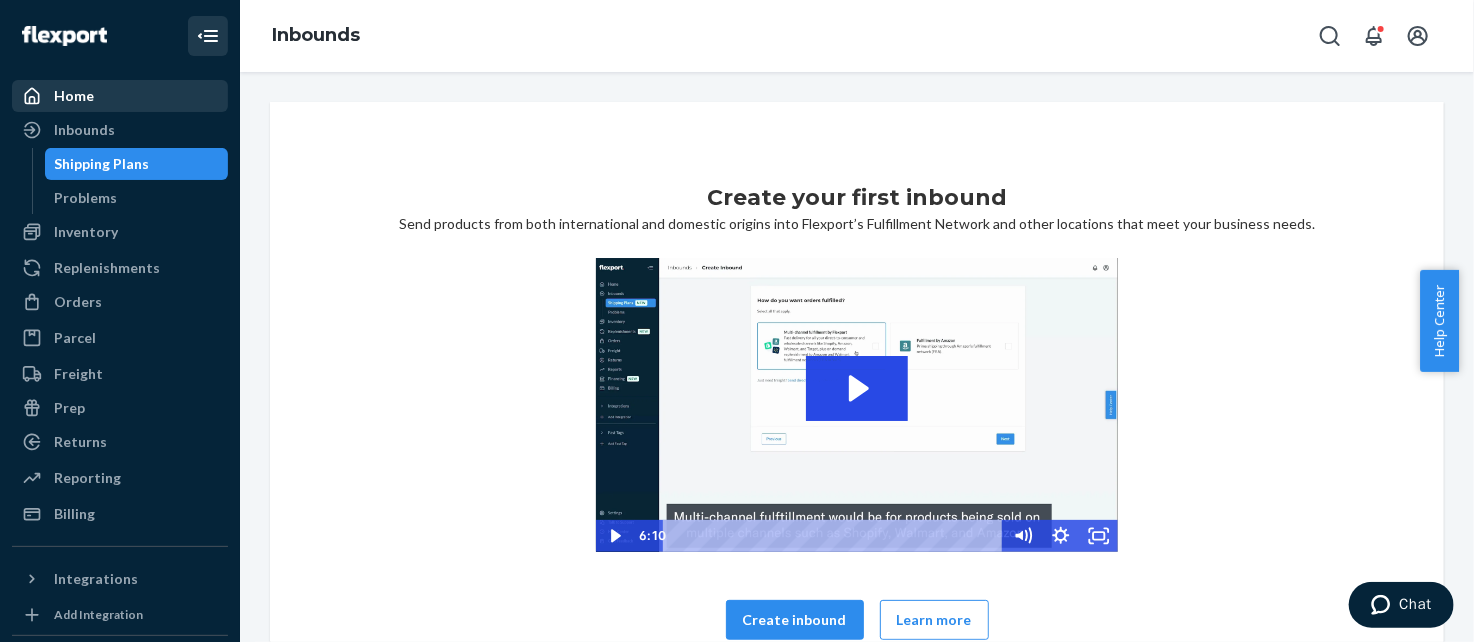 click on "Home" at bounding box center (120, 96) 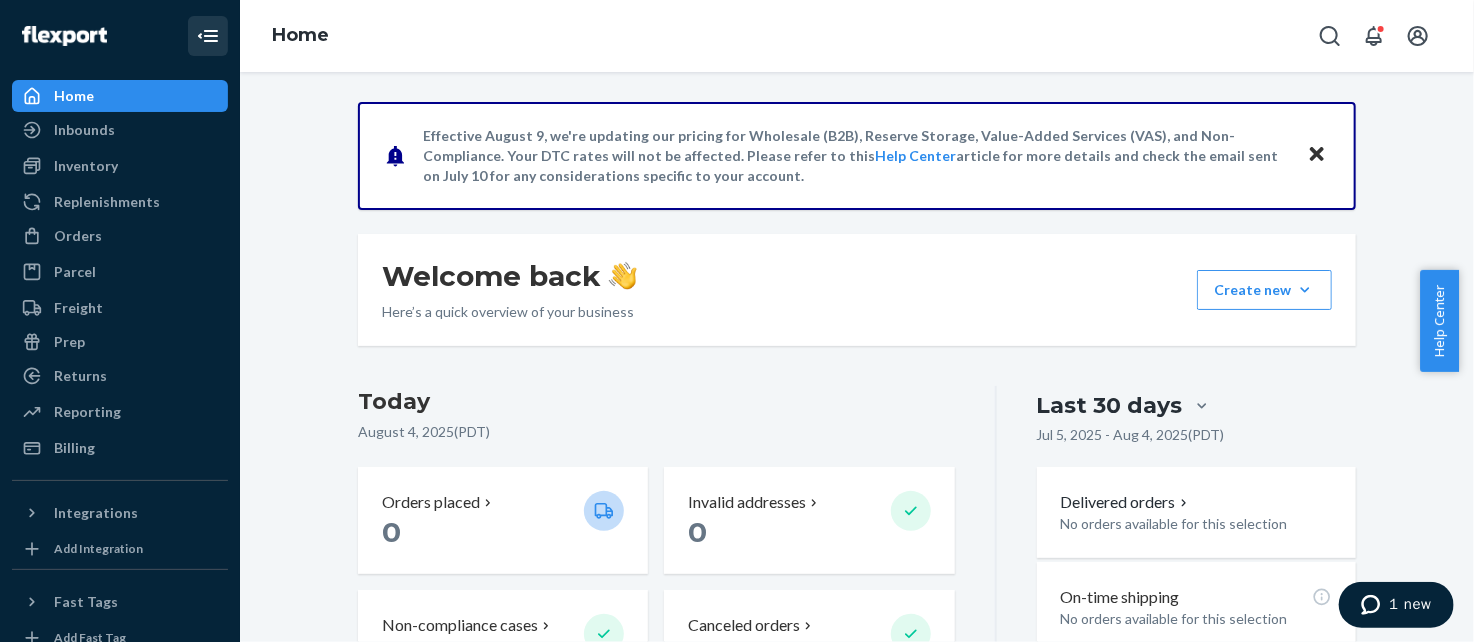 click 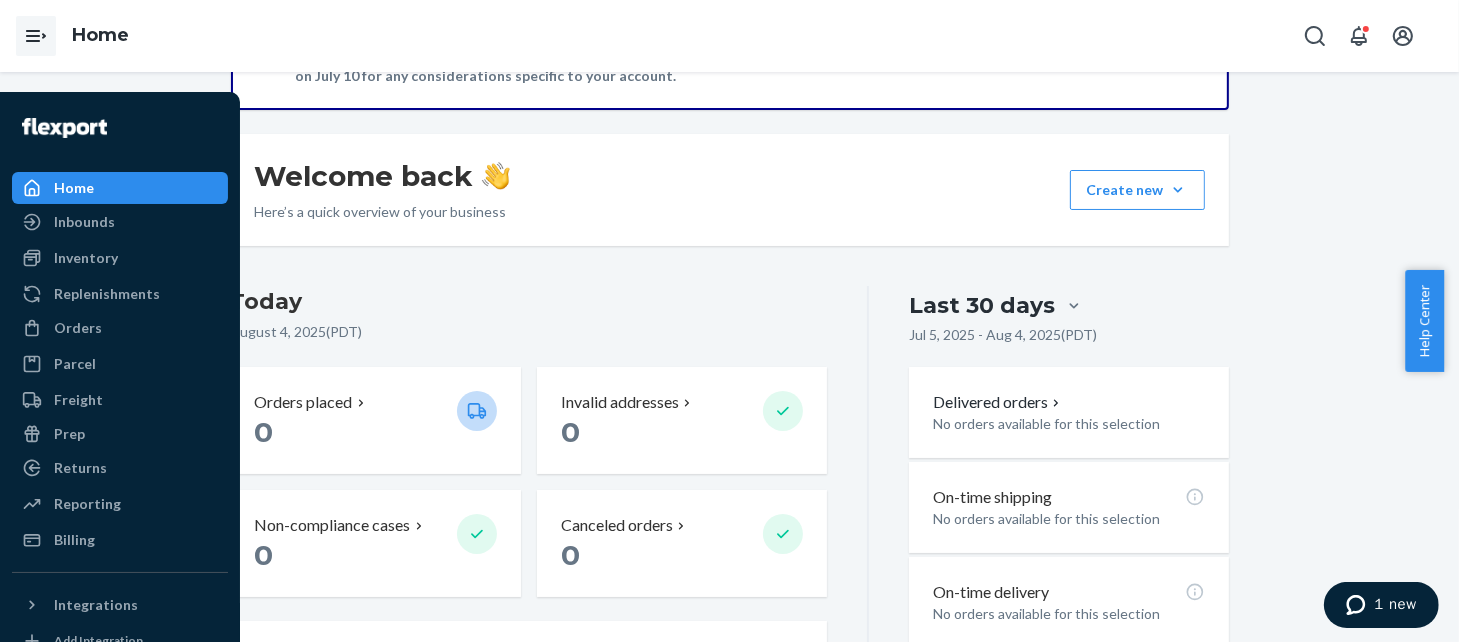 scroll, scrollTop: 200, scrollLeft: 0, axis: vertical 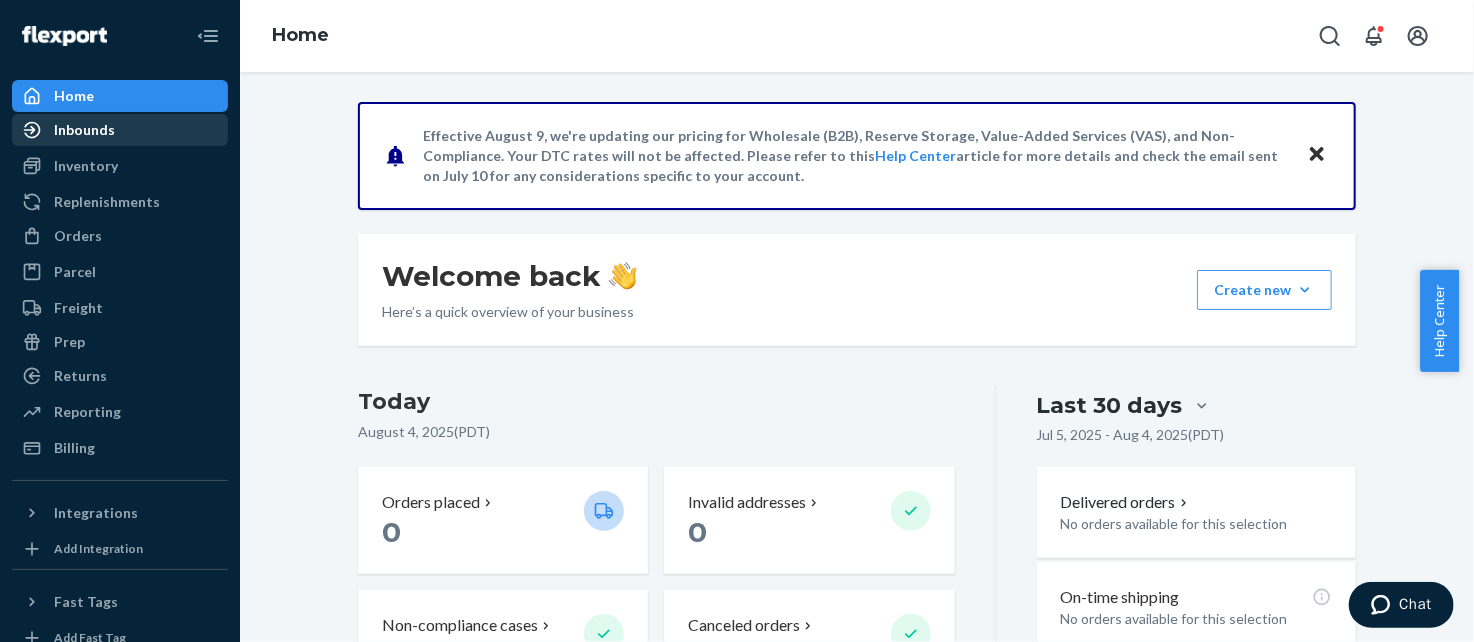 click on "Inbounds" at bounding box center [84, 130] 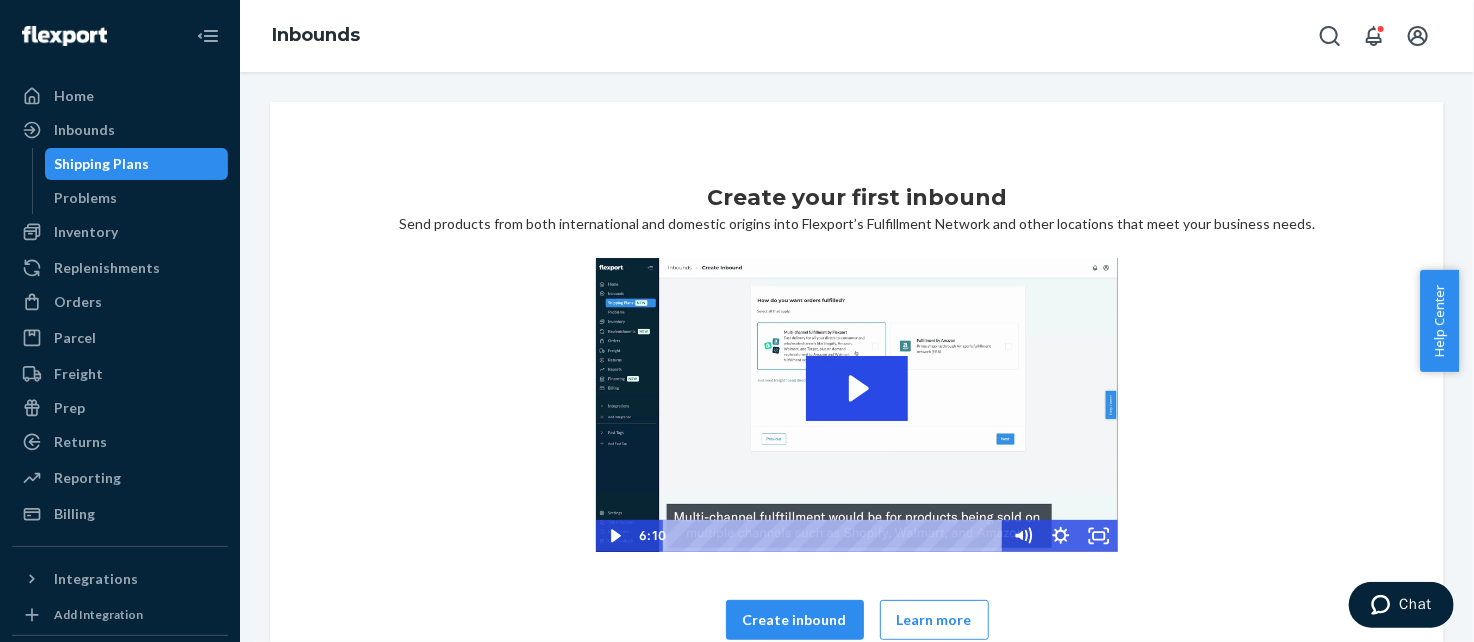 click on "Create your first inbound Send products from both international and domestic origins into Flexport’s Fulfillment Network and other locations that meet your business needs.
Click for sound
@keyframes VOLUME_SMALL_WAVE_FLASH {
0% { opacity: 0; }
33% { opacity: 1; }
66% { opacity: 1; }
100% { opacity: 0; }
}
@keyframes VOLUME_LARGE_WAVE_FLASH {
0% { opacity: 0; }
33% { opacity: 1; }
66% { opacity: 1; }
100% { opacity: 0; }
}
.volume__small-wave {
animation: VOLUME_SMALL_WAVE_FLASH 2s infinite;
opacity: 0;
}
.volume__large-wave {
animation: VOLUME_LARGE_WAVE_FLASH 2s infinite .3s;
opacity: 0;
}
6:10 5:06
Create inbound Learn more" at bounding box center (857, 423) 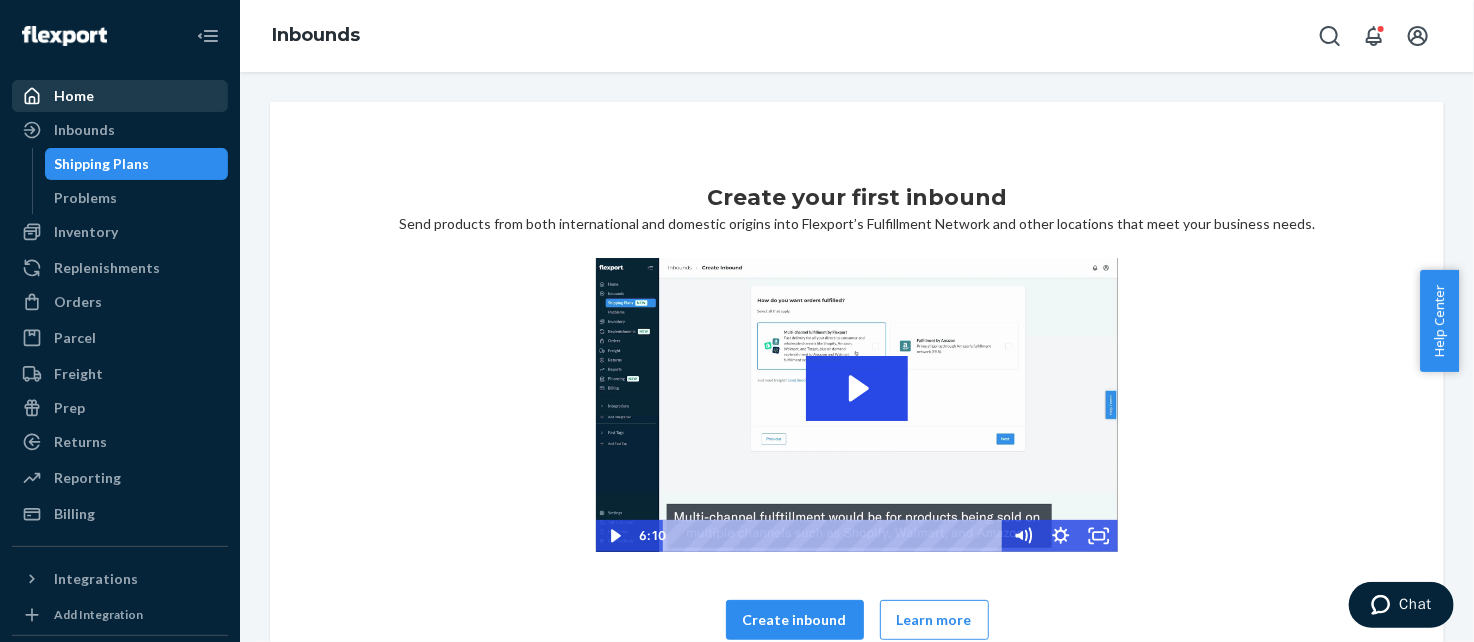 click on "Home" at bounding box center [74, 96] 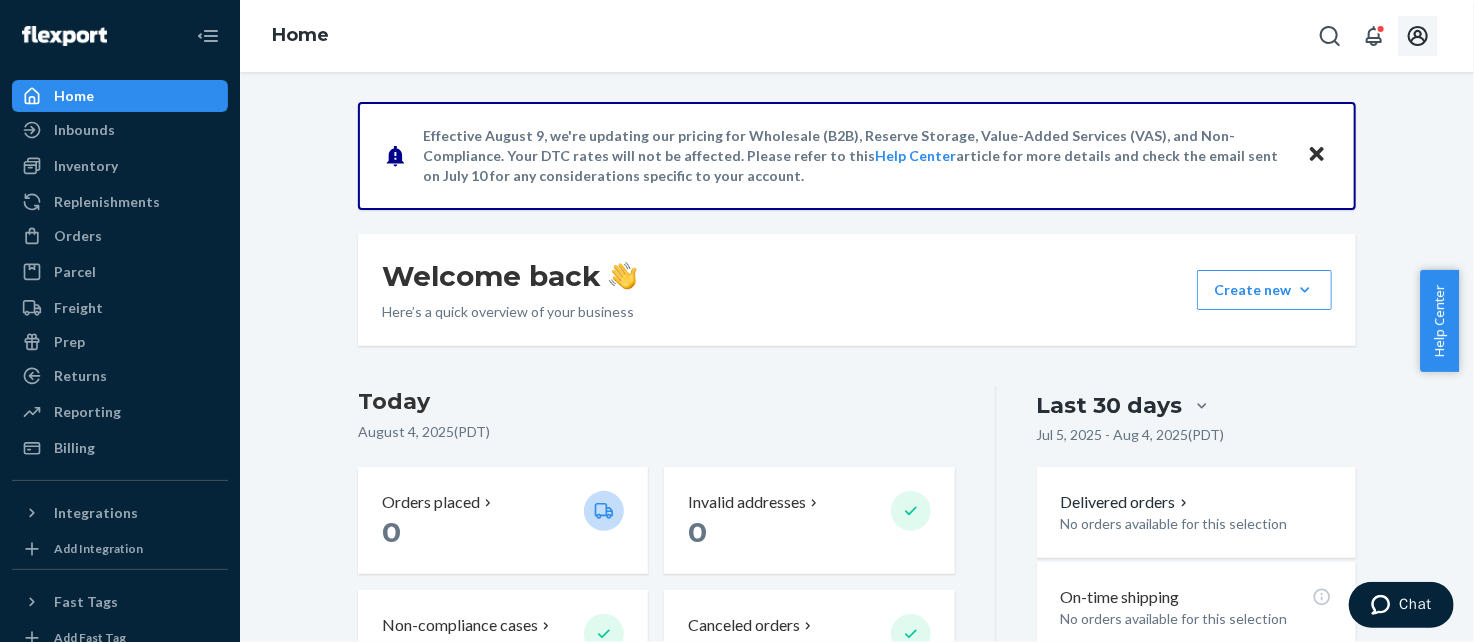 click 